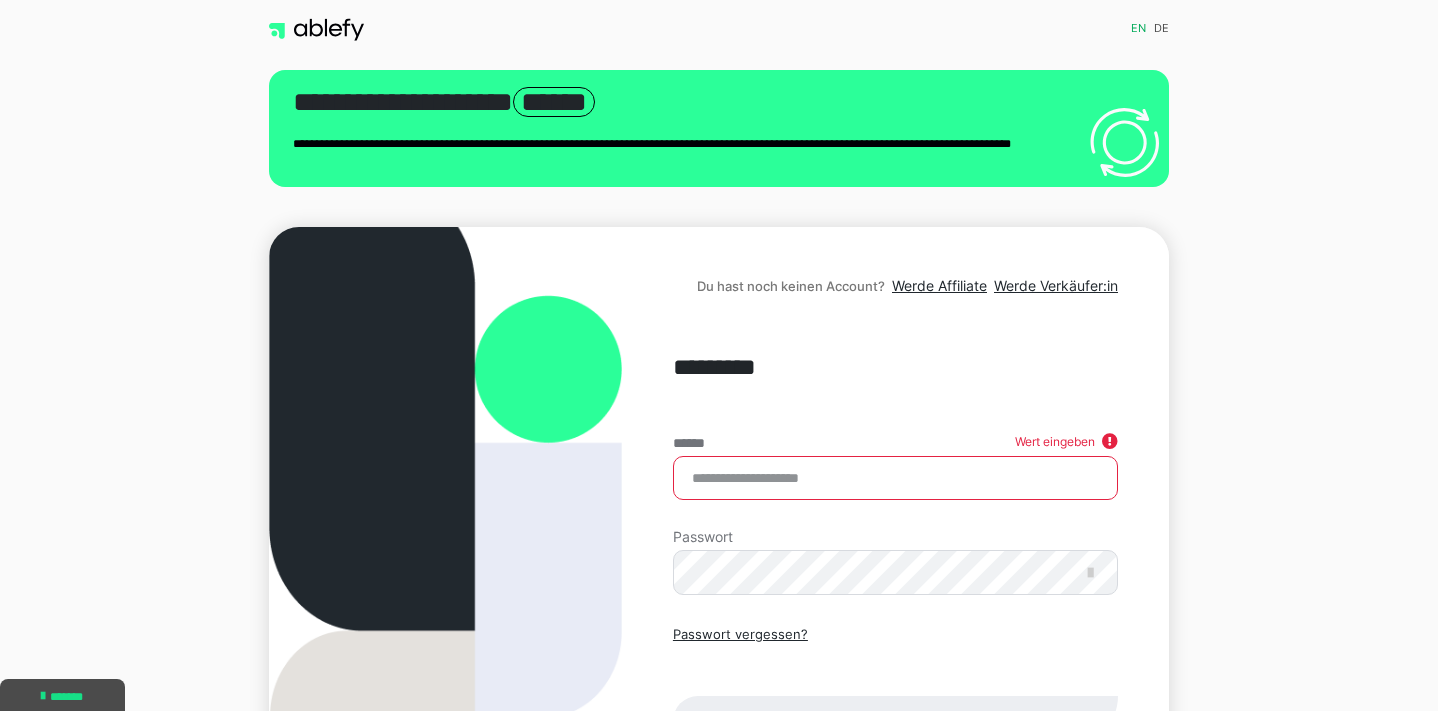 scroll, scrollTop: 0, scrollLeft: 0, axis: both 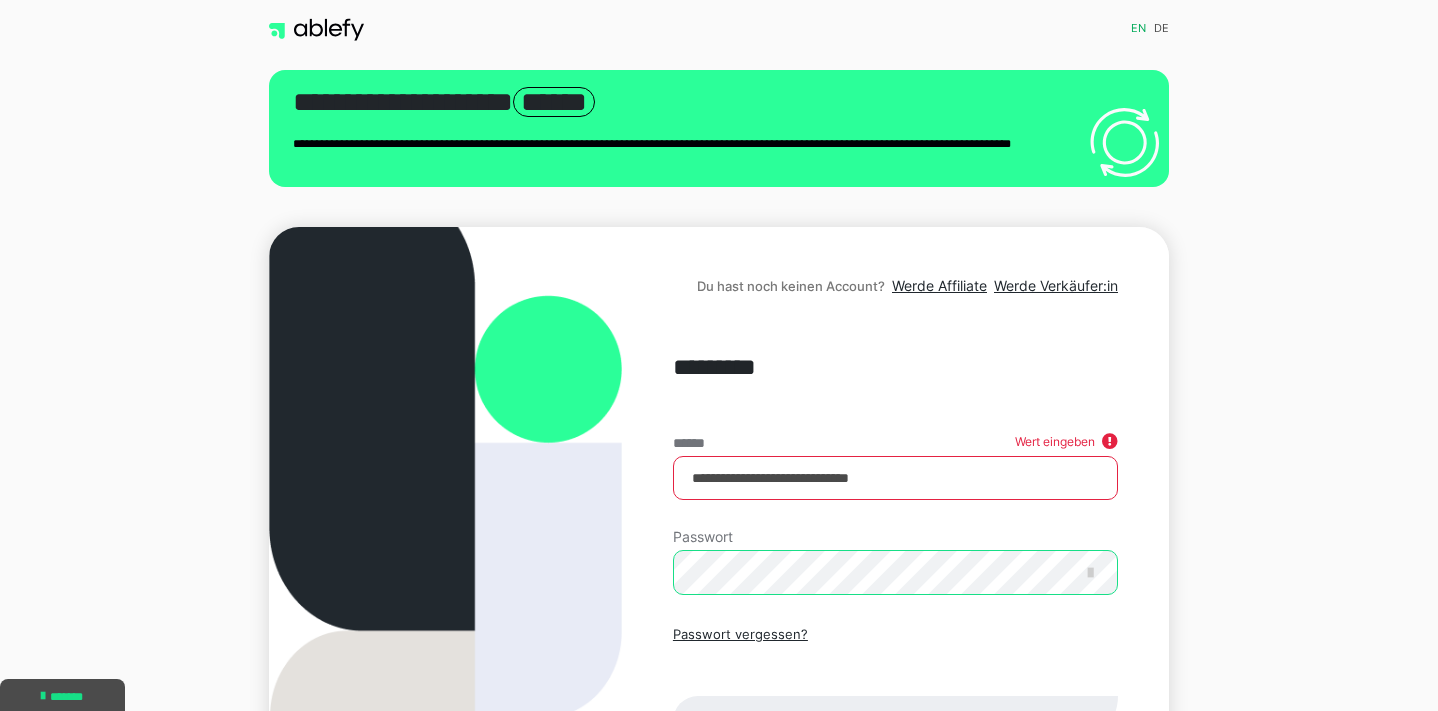 click on "Einloggen" at bounding box center (895, 721) 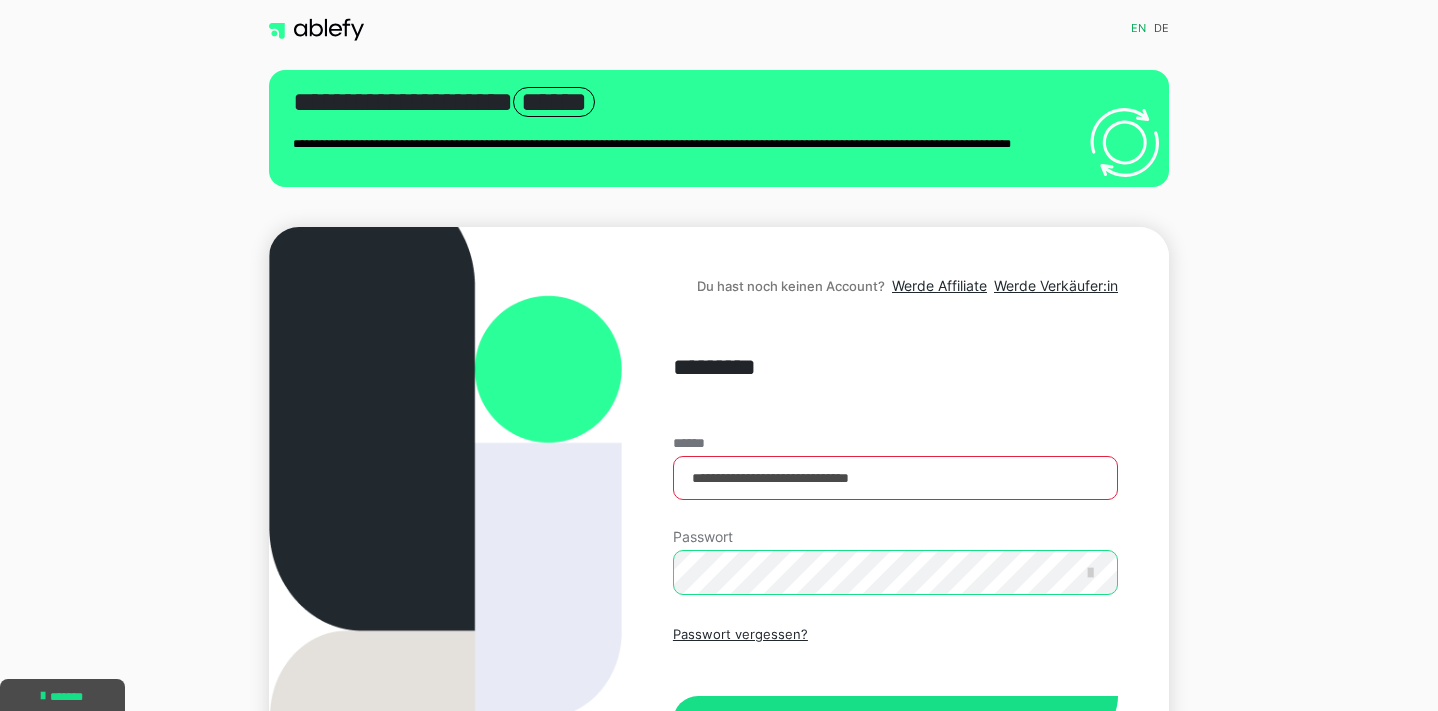 scroll, scrollTop: 0, scrollLeft: 0, axis: both 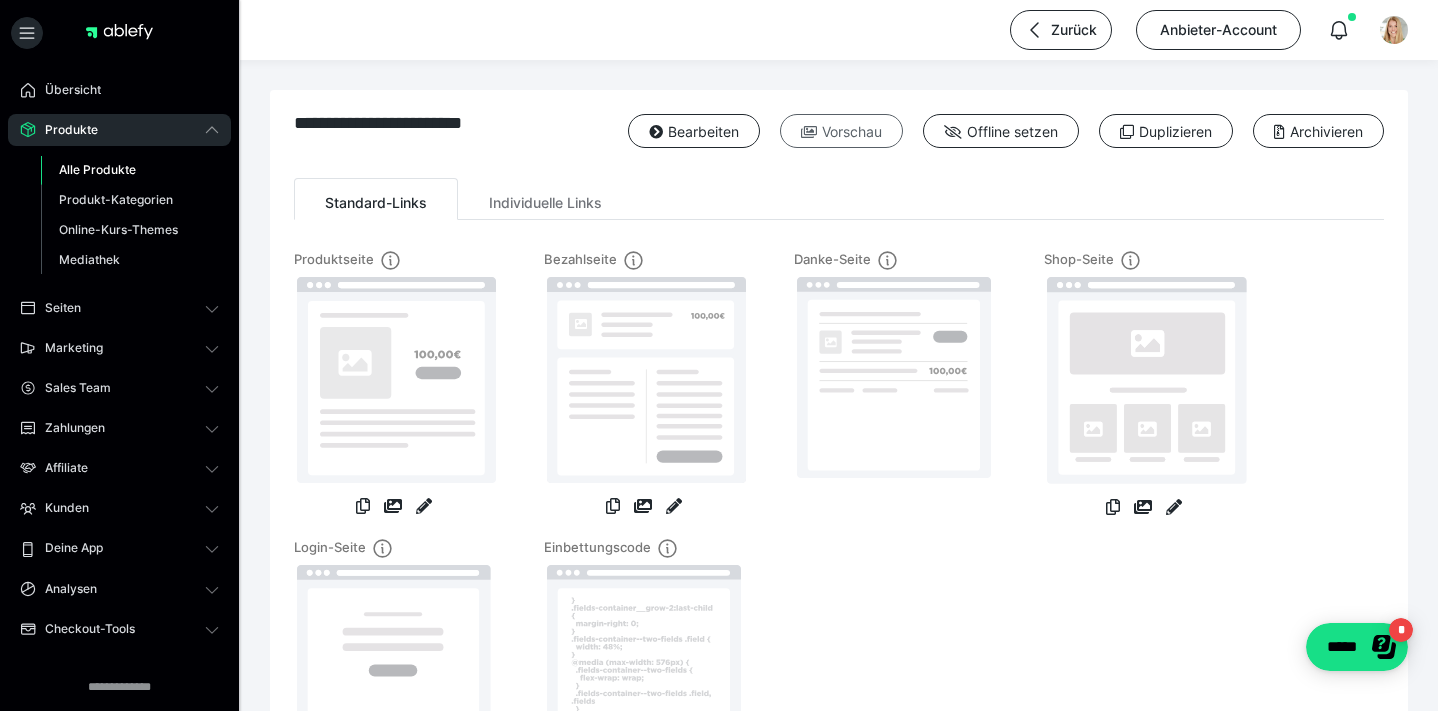 click on "Vorschau" at bounding box center [841, 131] 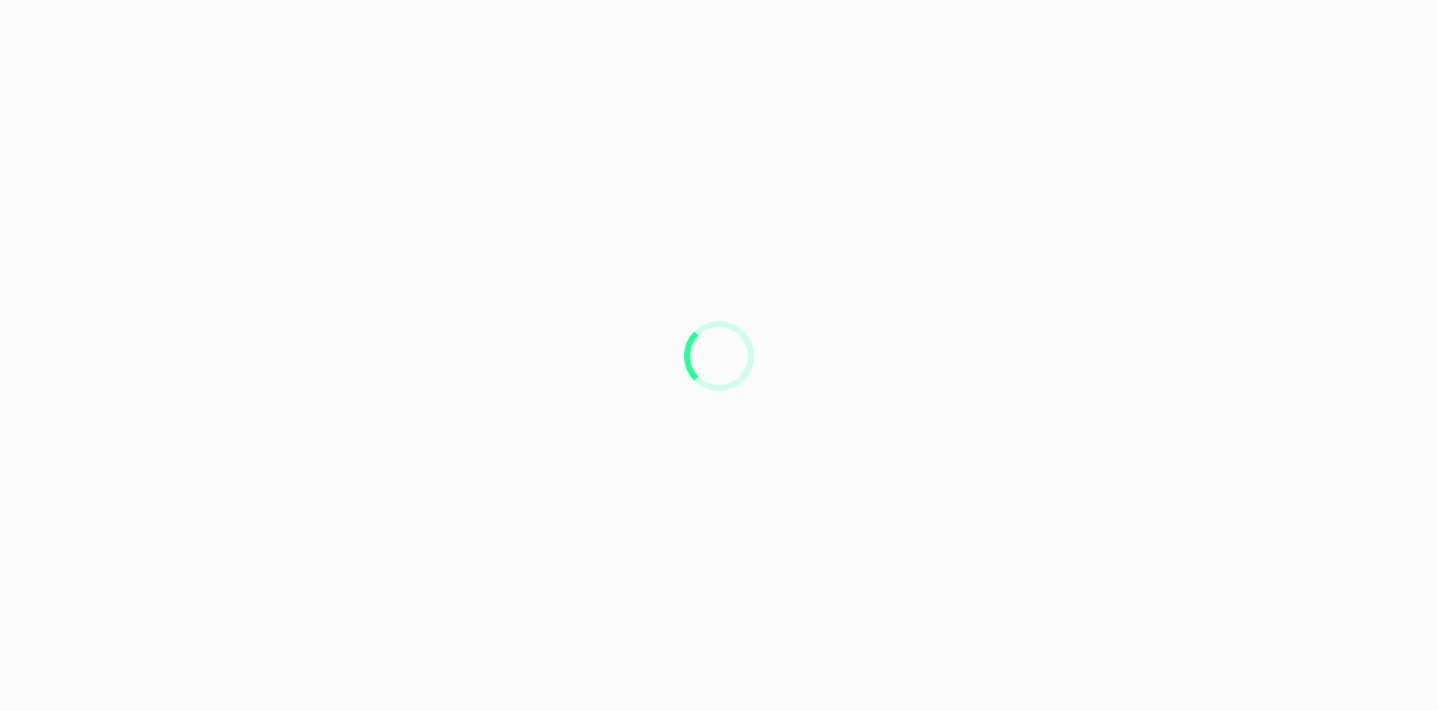 scroll, scrollTop: 0, scrollLeft: 0, axis: both 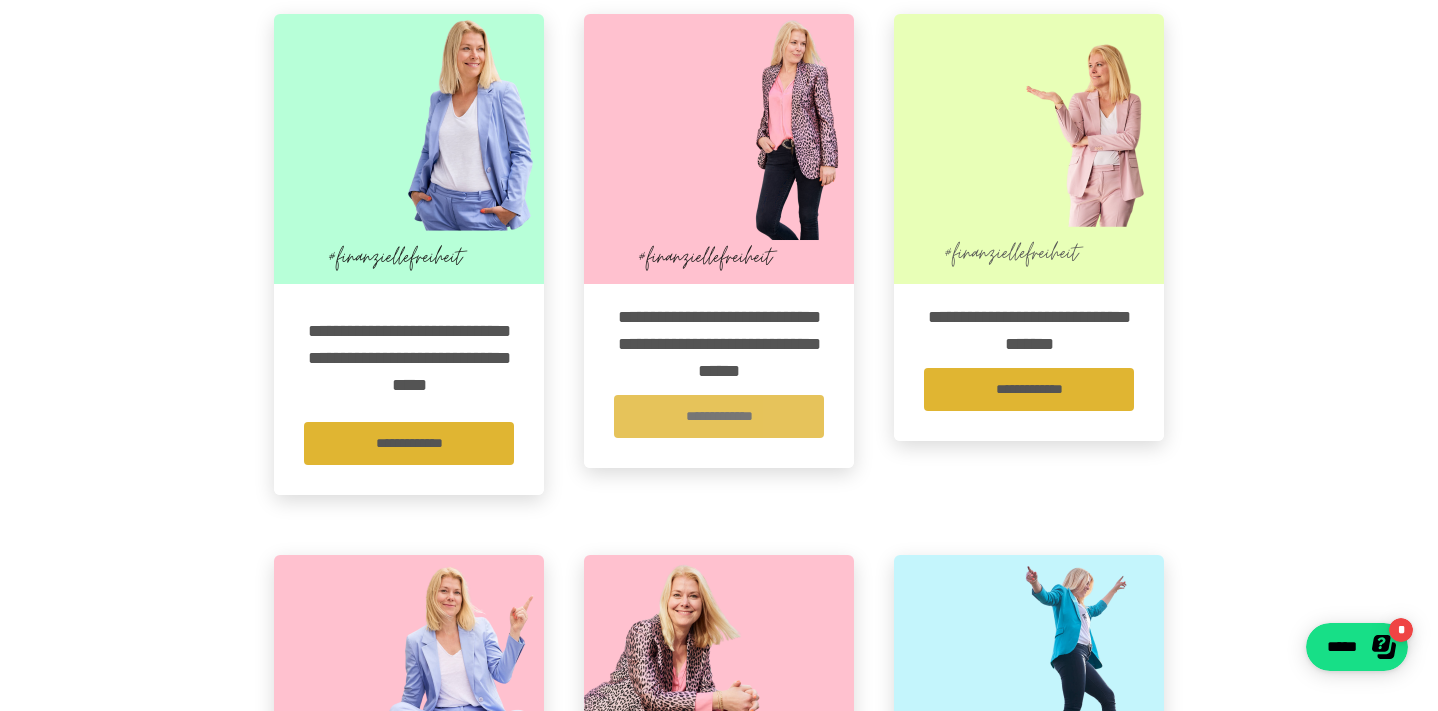 click on "**********" at bounding box center (719, 416) 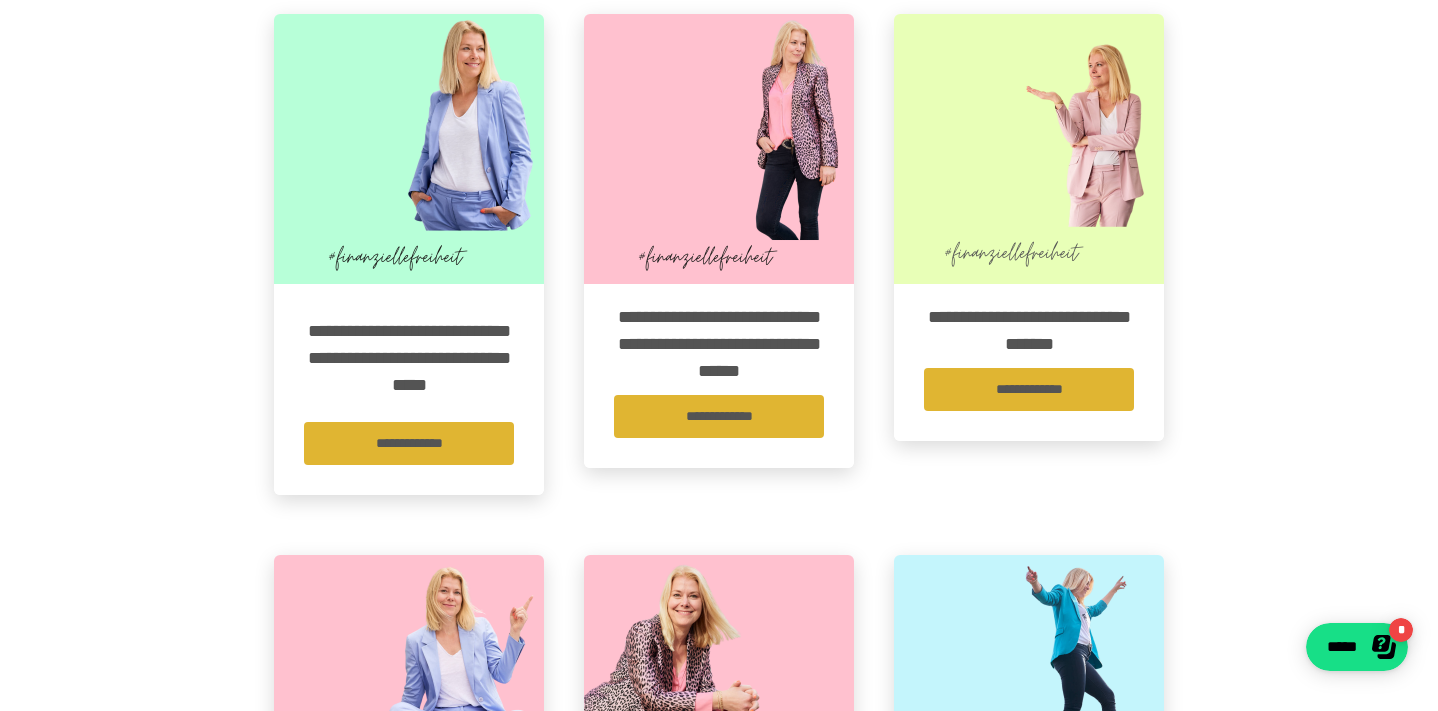 scroll, scrollTop: 0, scrollLeft: 0, axis: both 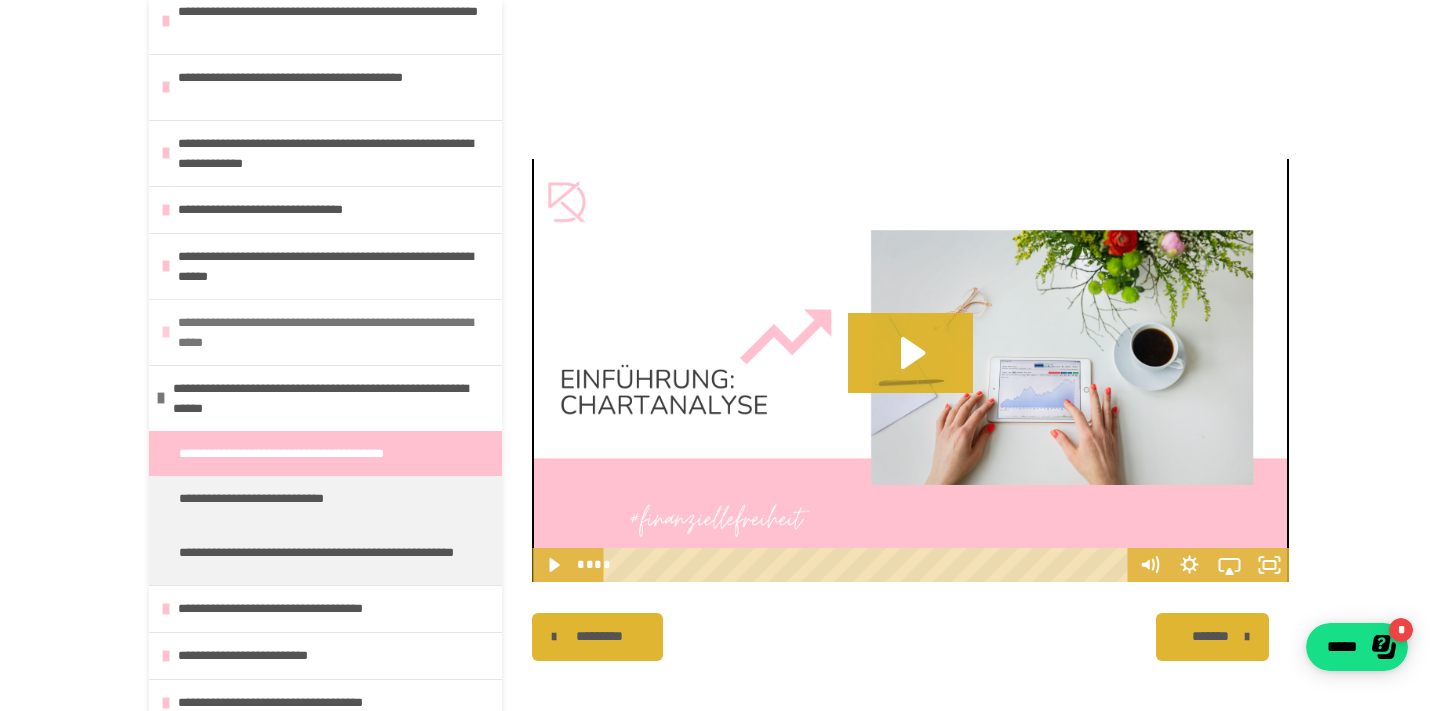 click on "**********" at bounding box center (335, 332) 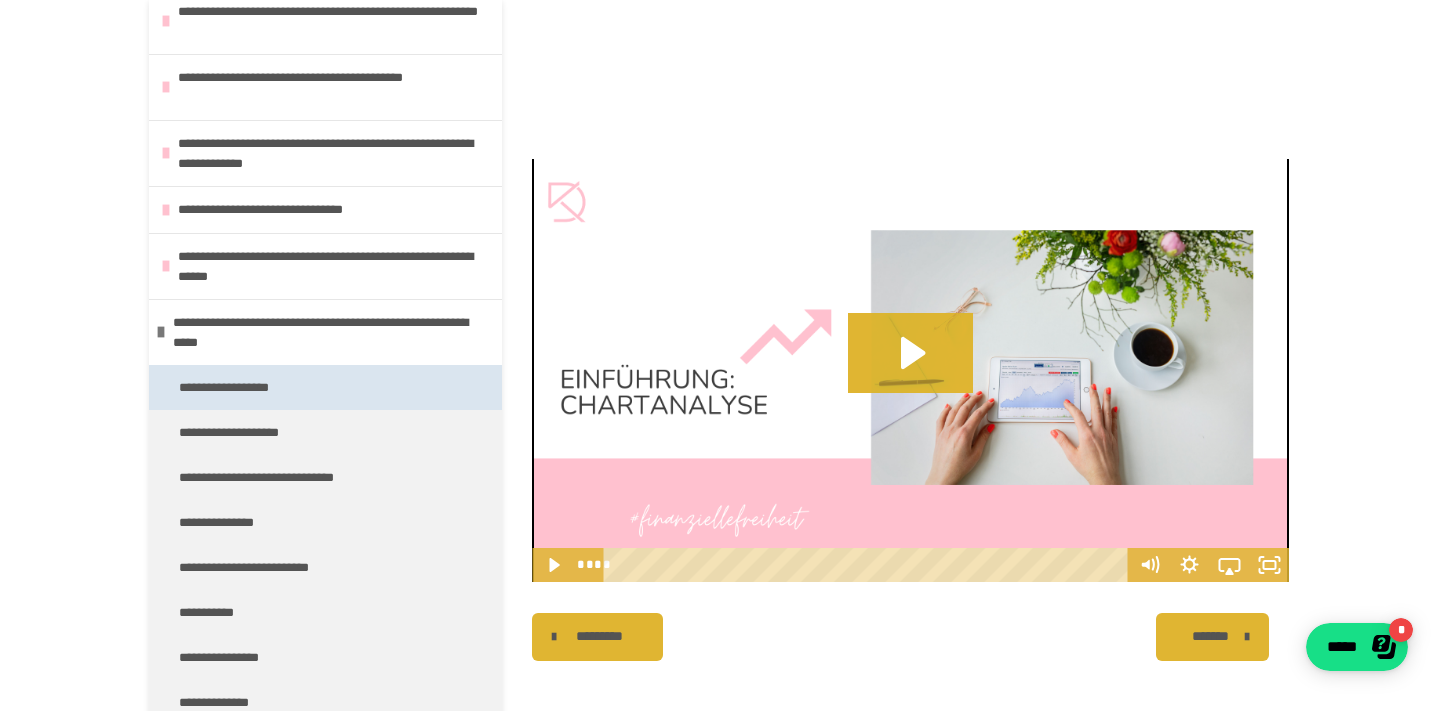 click on "**********" at bounding box center [248, 387] 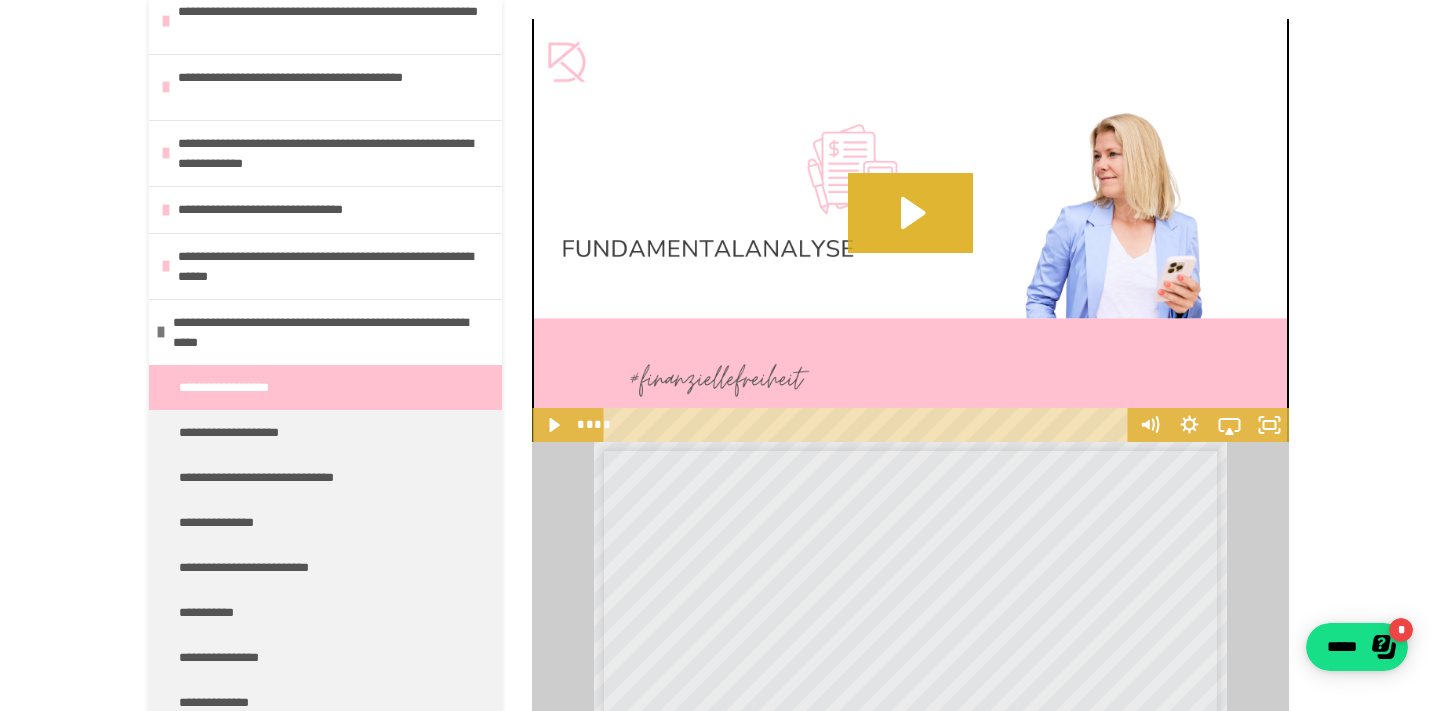 scroll, scrollTop: 1601, scrollLeft: 0, axis: vertical 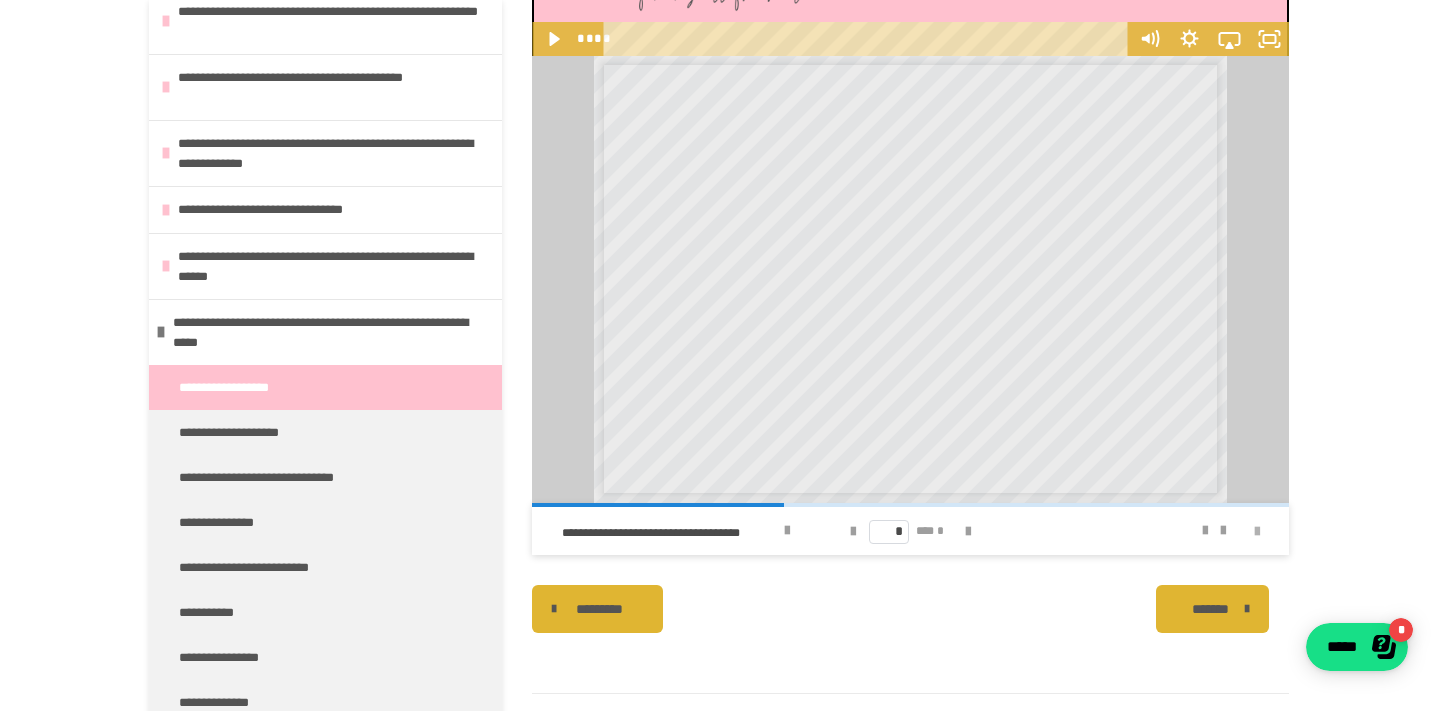 click at bounding box center (1257, 532) 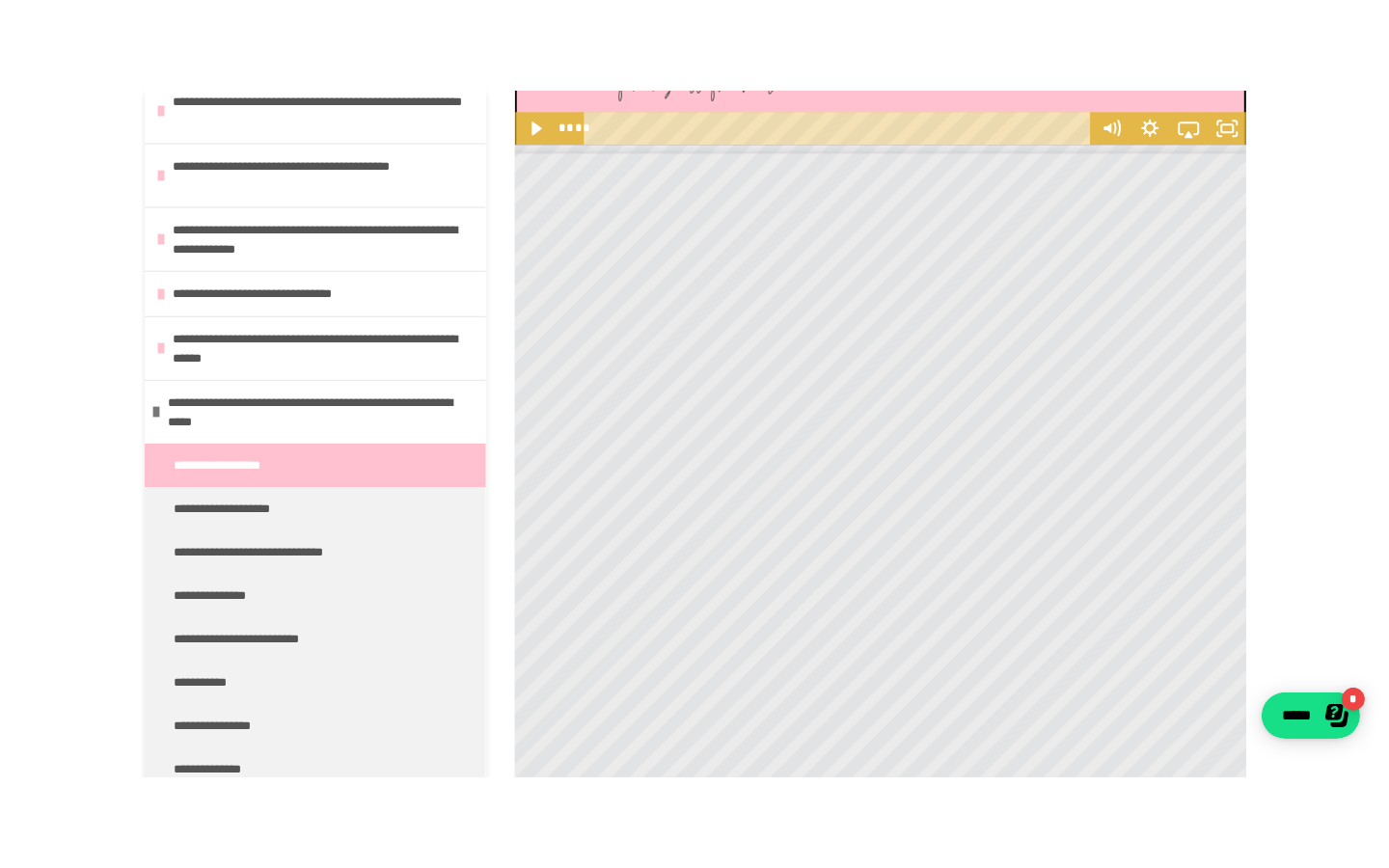 scroll, scrollTop: 1403, scrollLeft: 0, axis: vertical 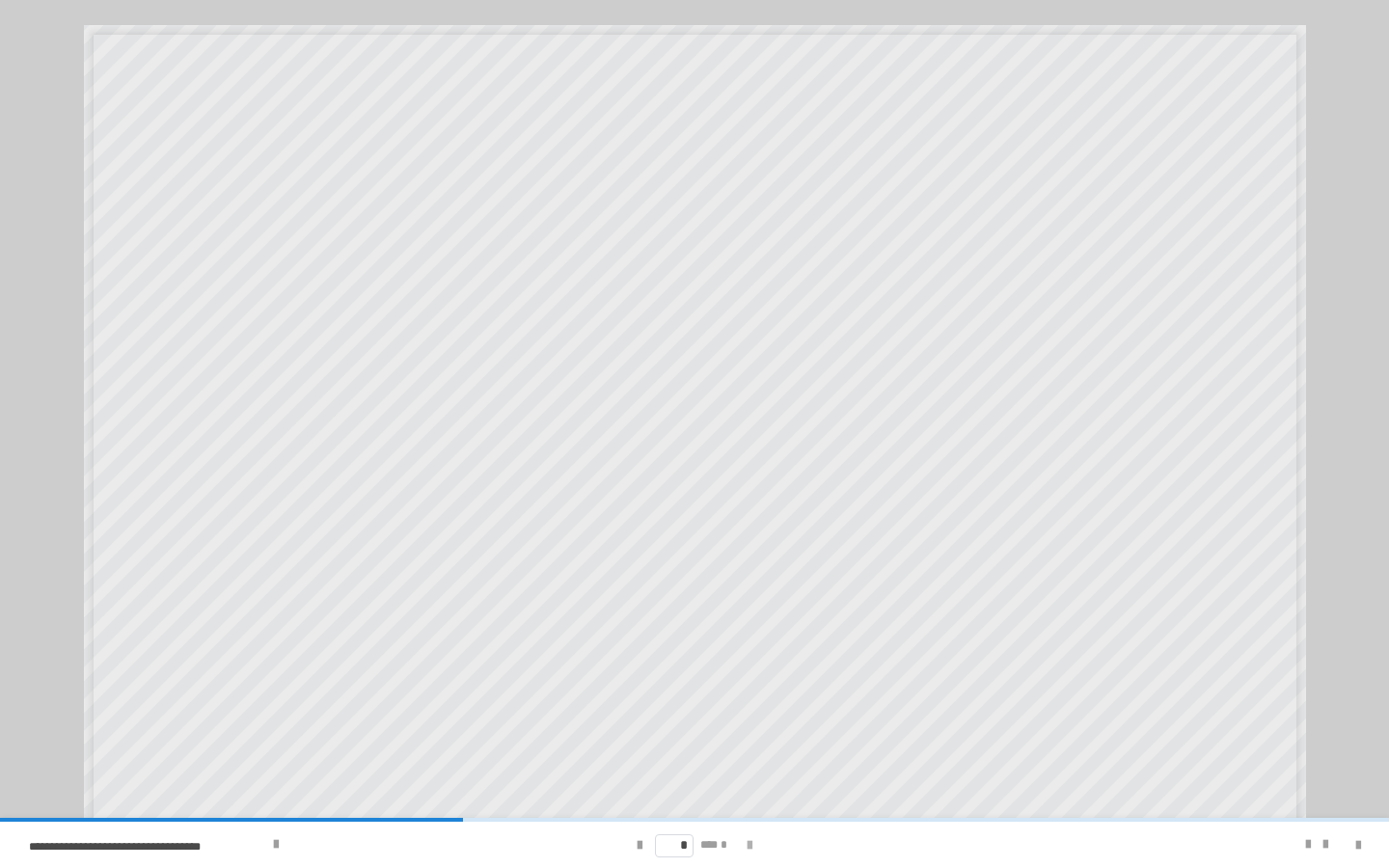 click at bounding box center (749, 846) 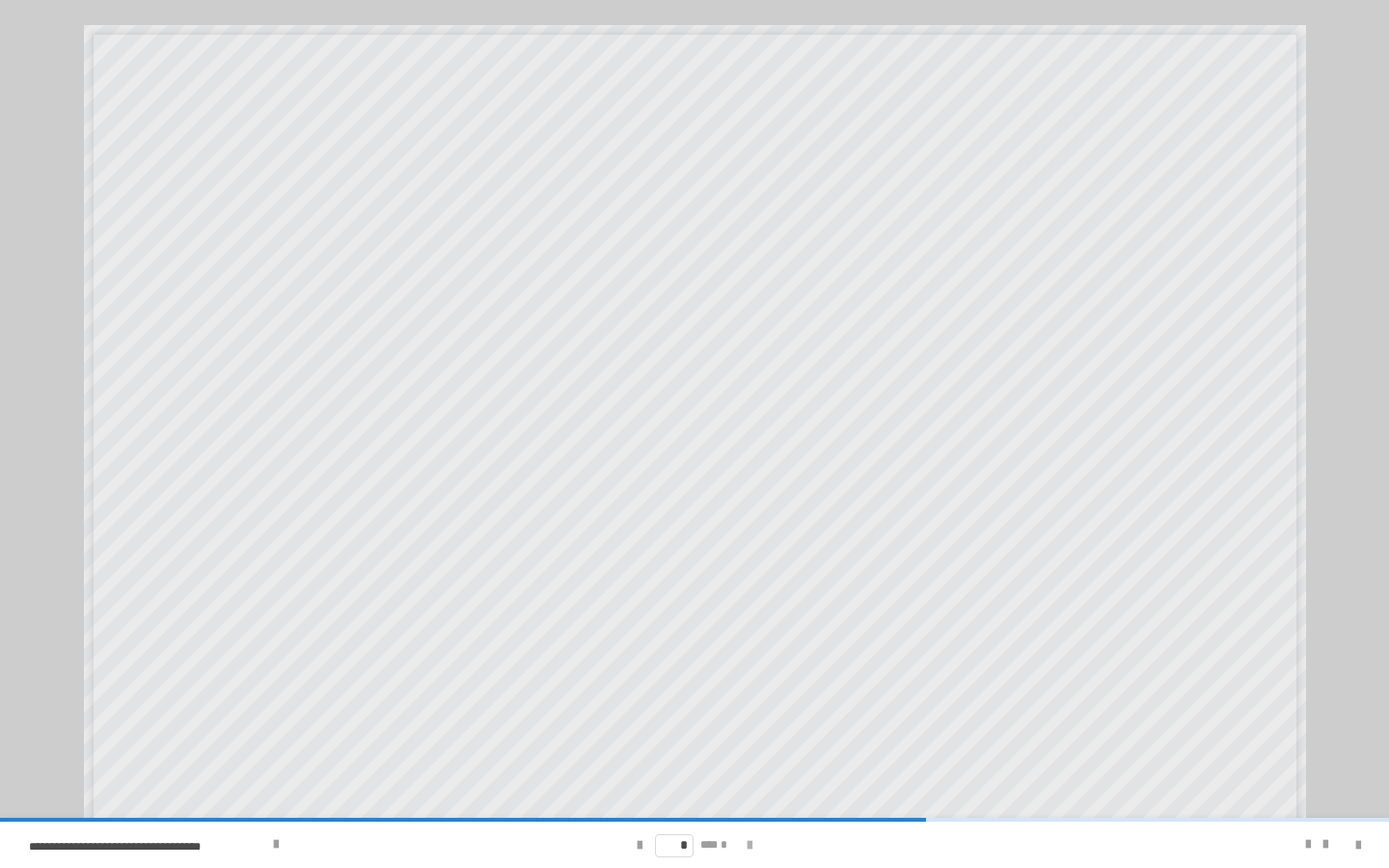 click at bounding box center [749, 846] 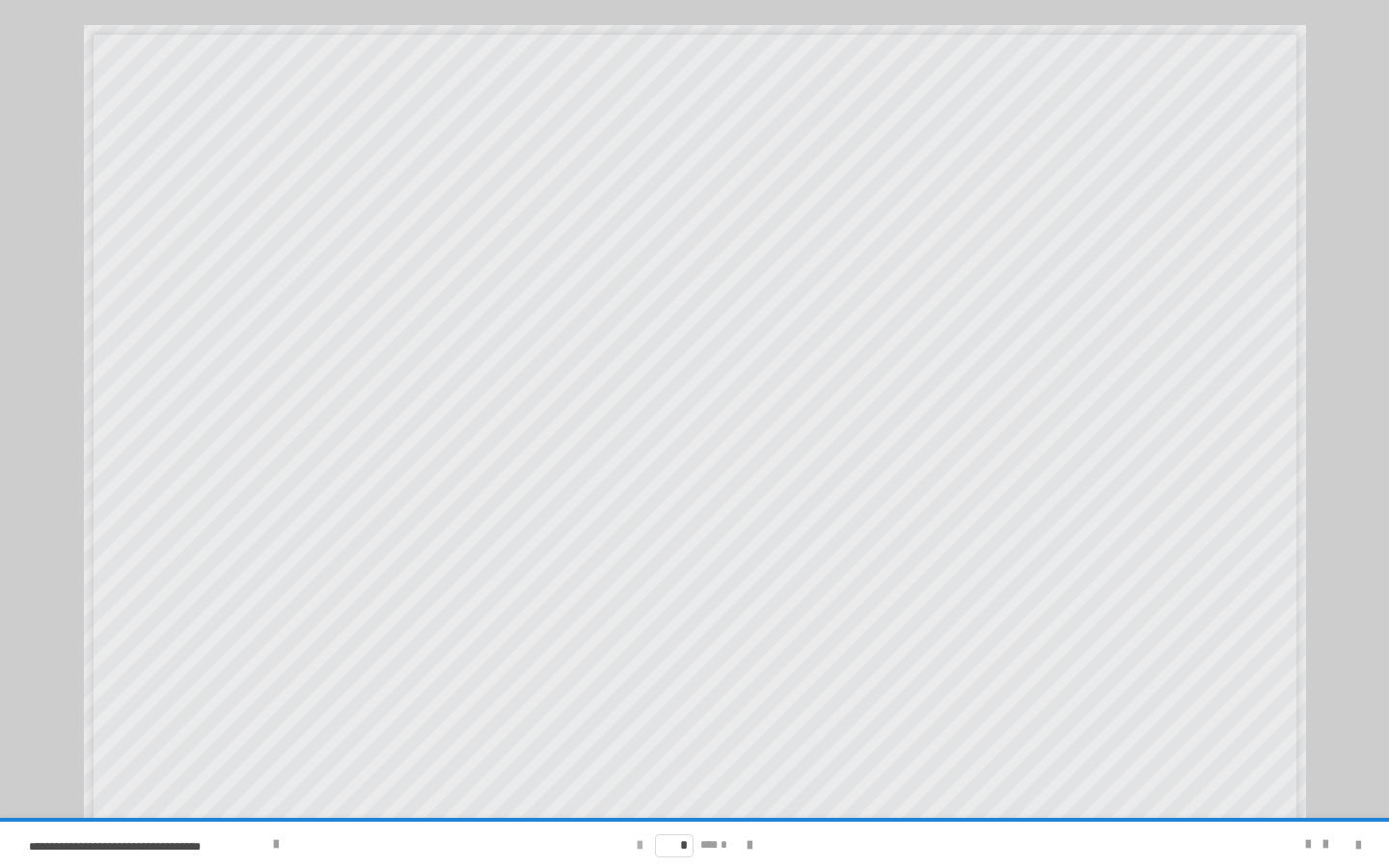 click at bounding box center (640, 846) 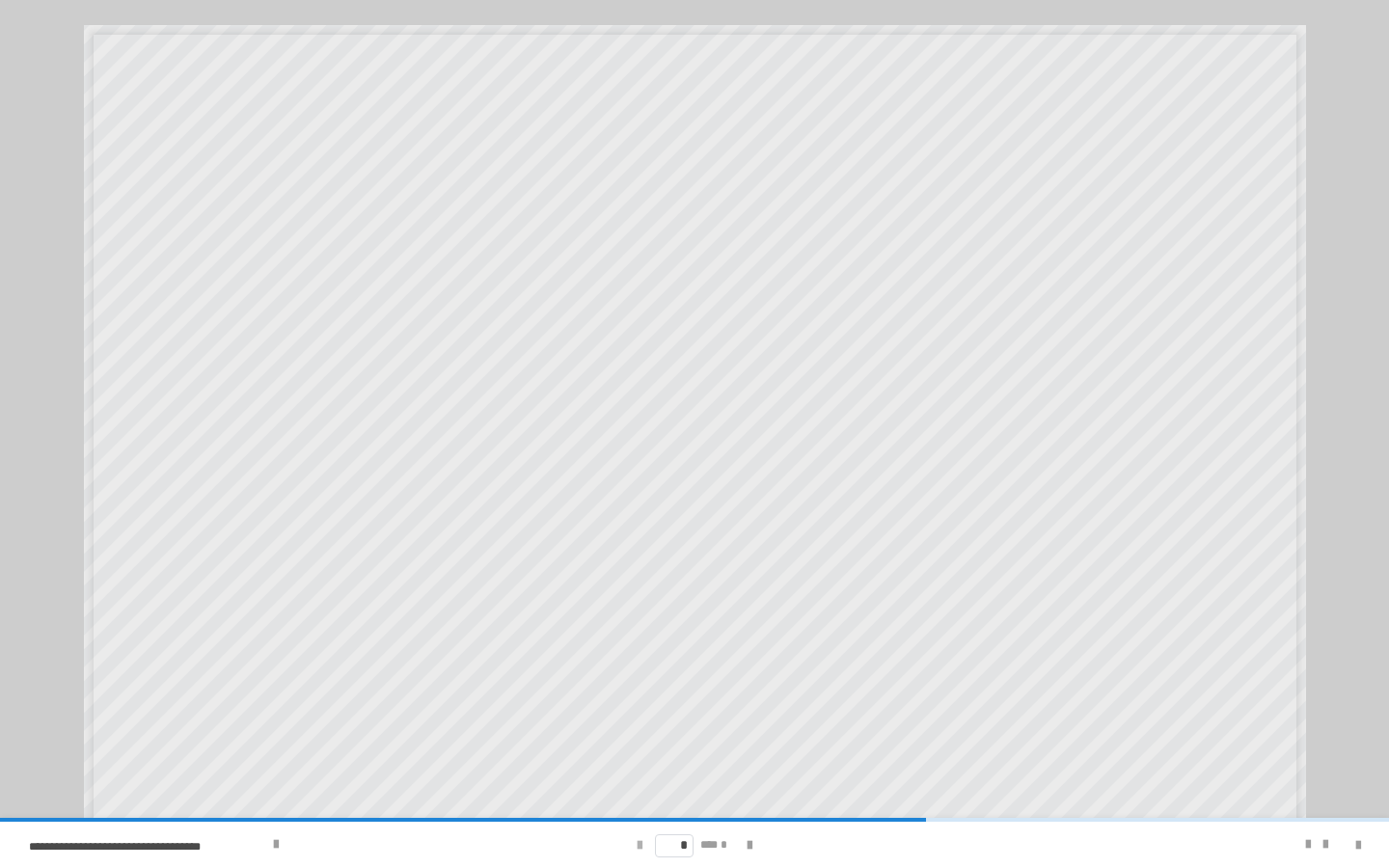 click at bounding box center (640, 846) 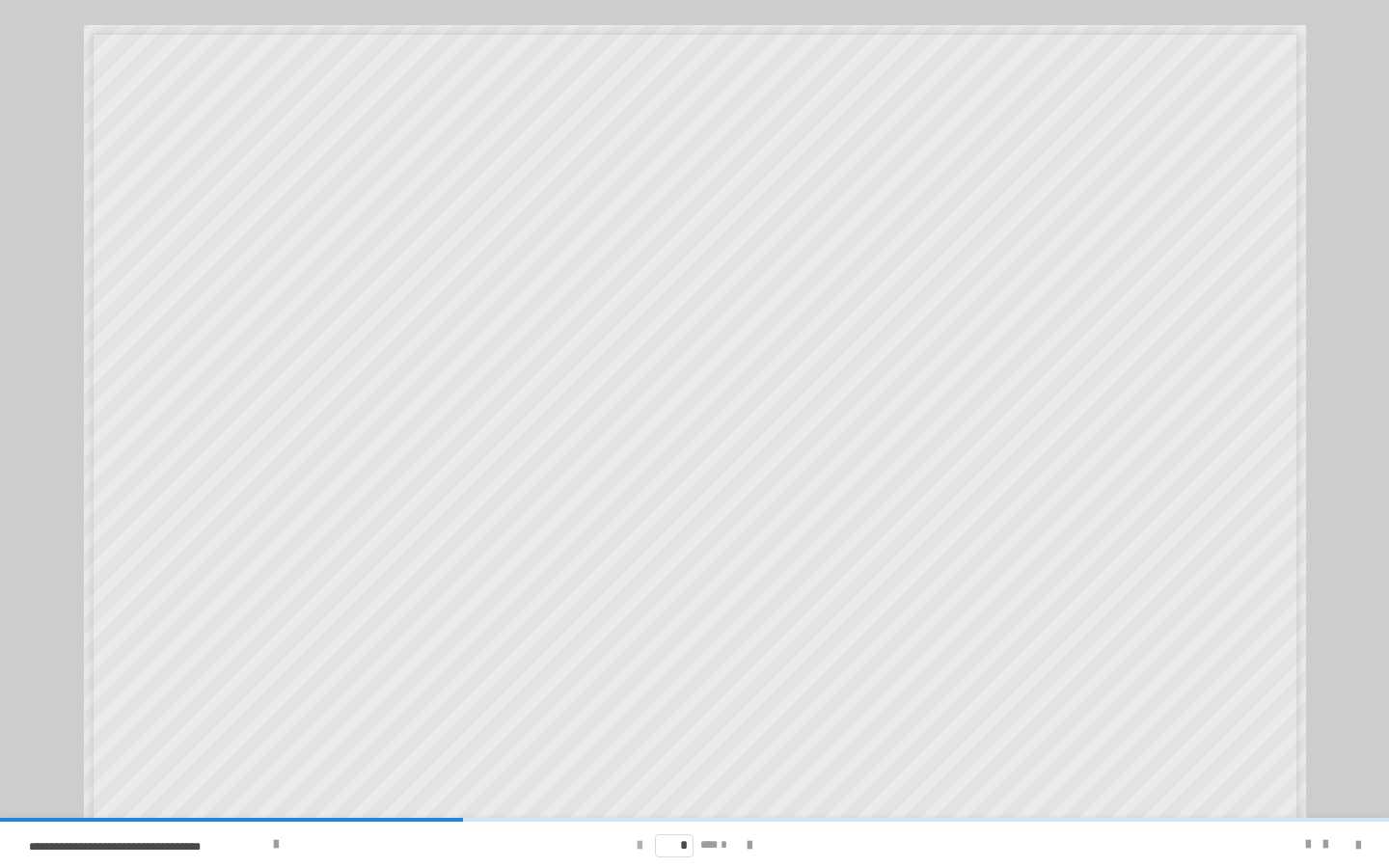 type on "*" 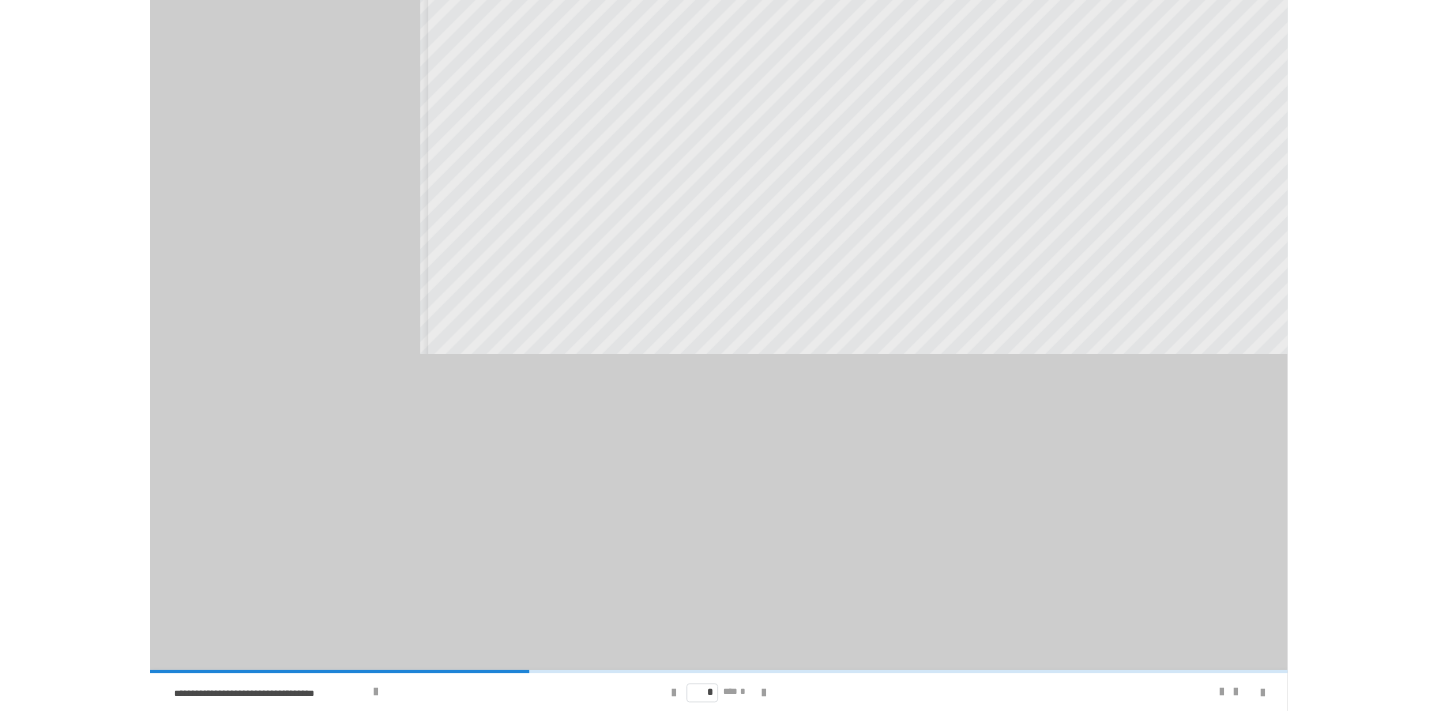 scroll, scrollTop: 1541, scrollLeft: 0, axis: vertical 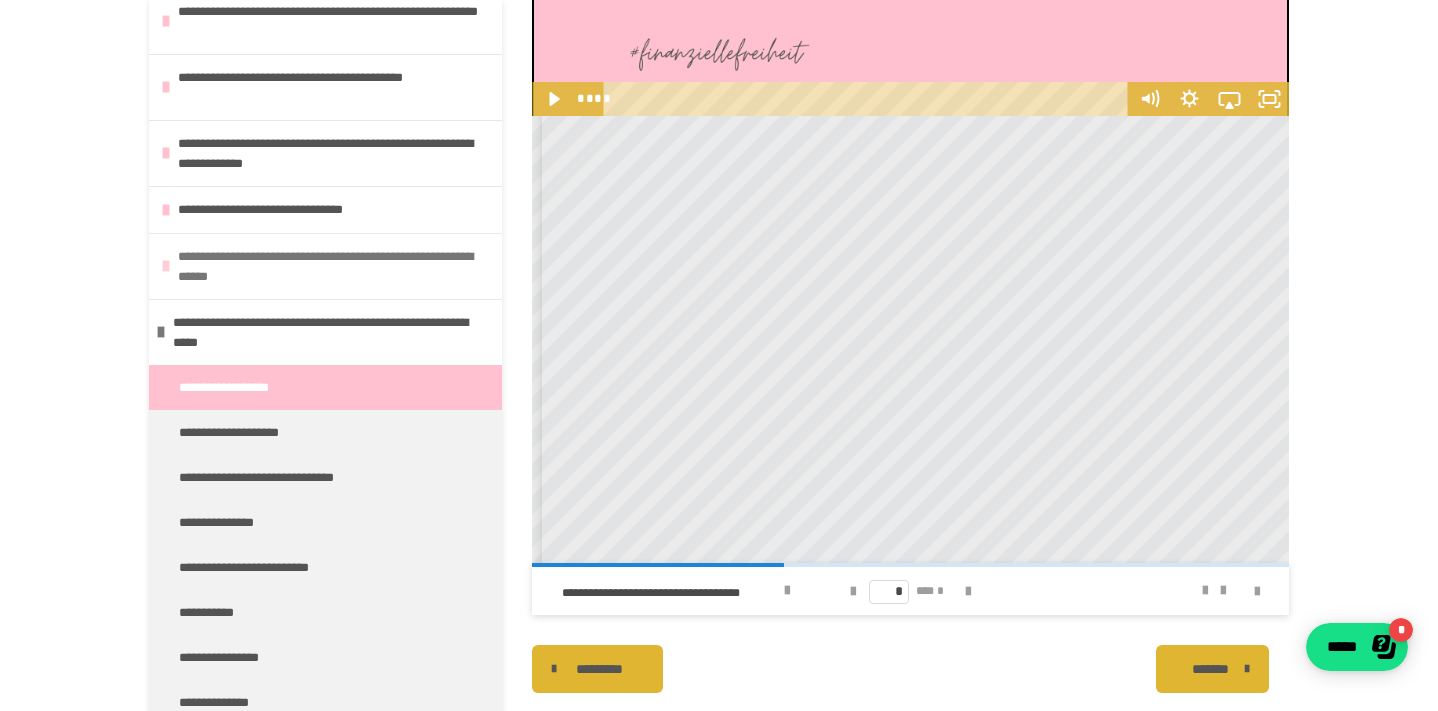 click on "**********" at bounding box center [335, 266] 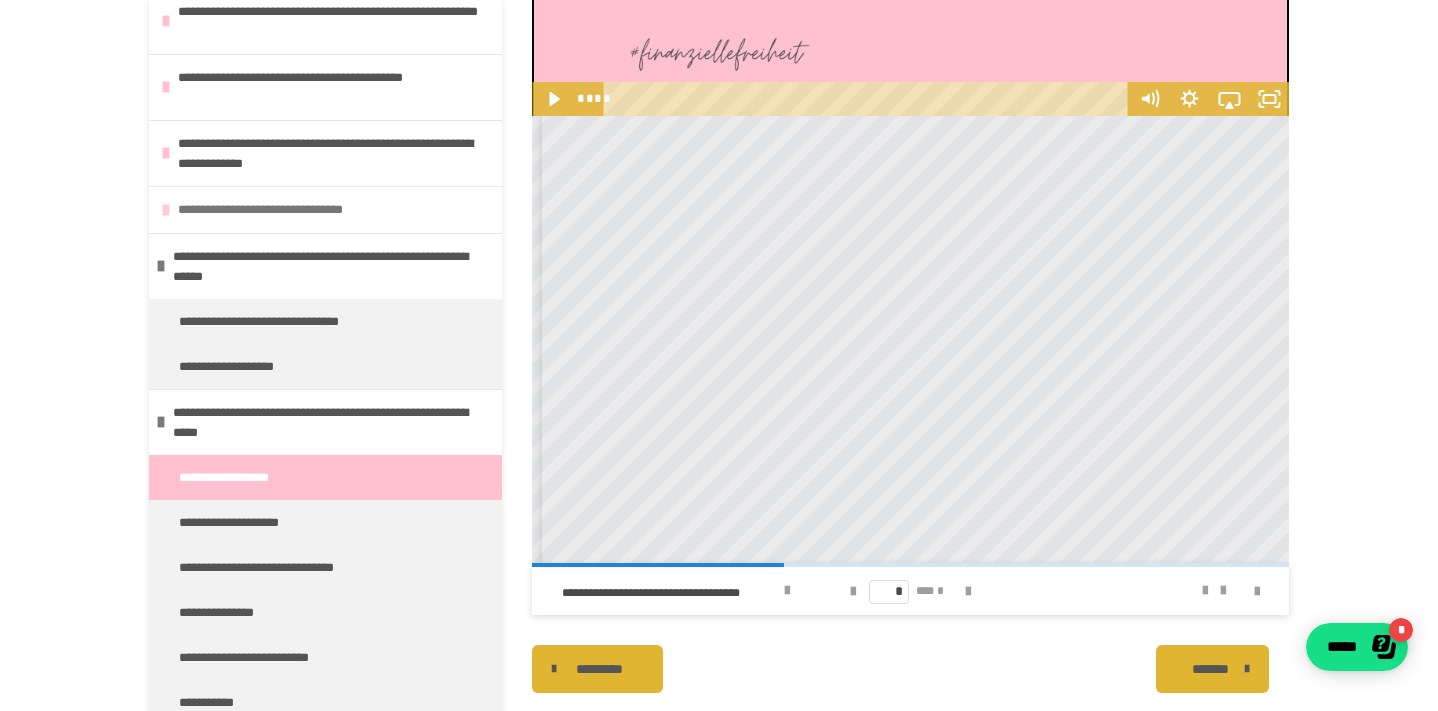 click on "**********" at bounding box center (335, 209) 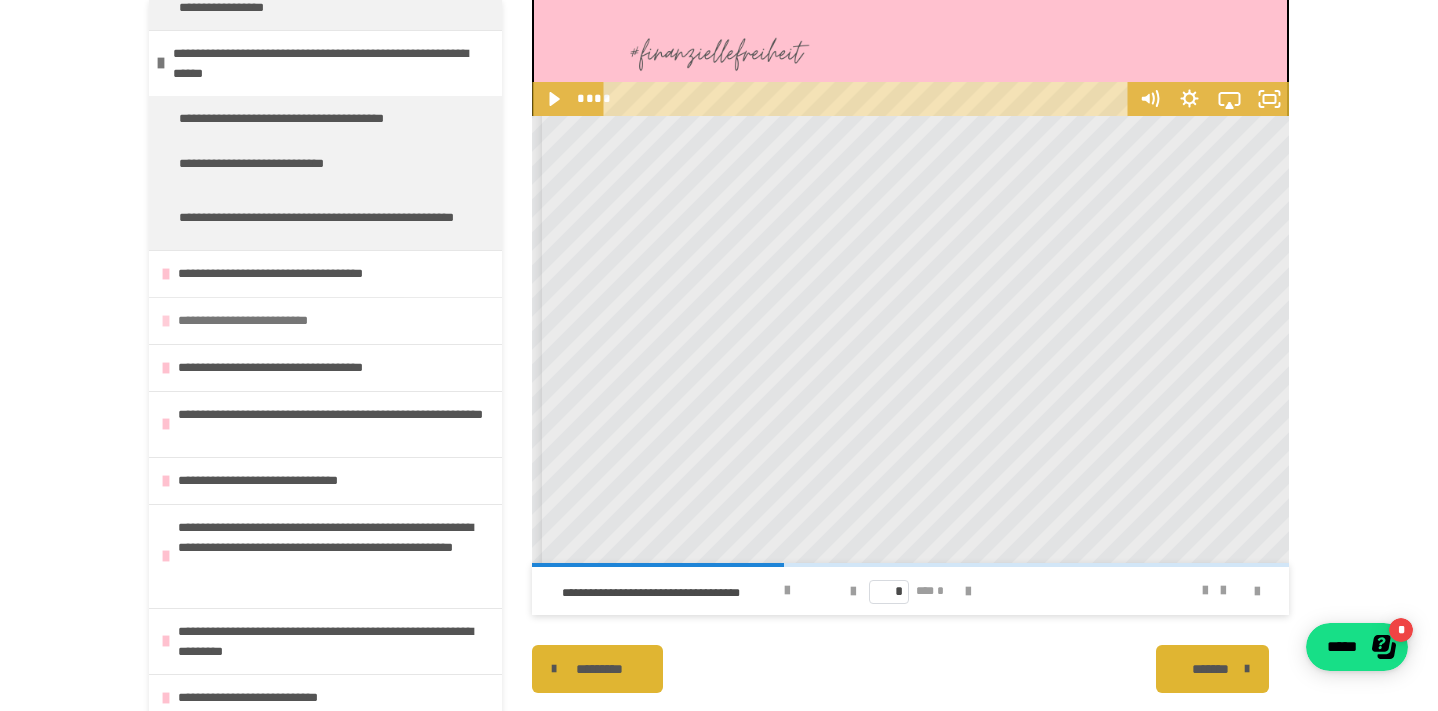 scroll, scrollTop: 1485, scrollLeft: 0, axis: vertical 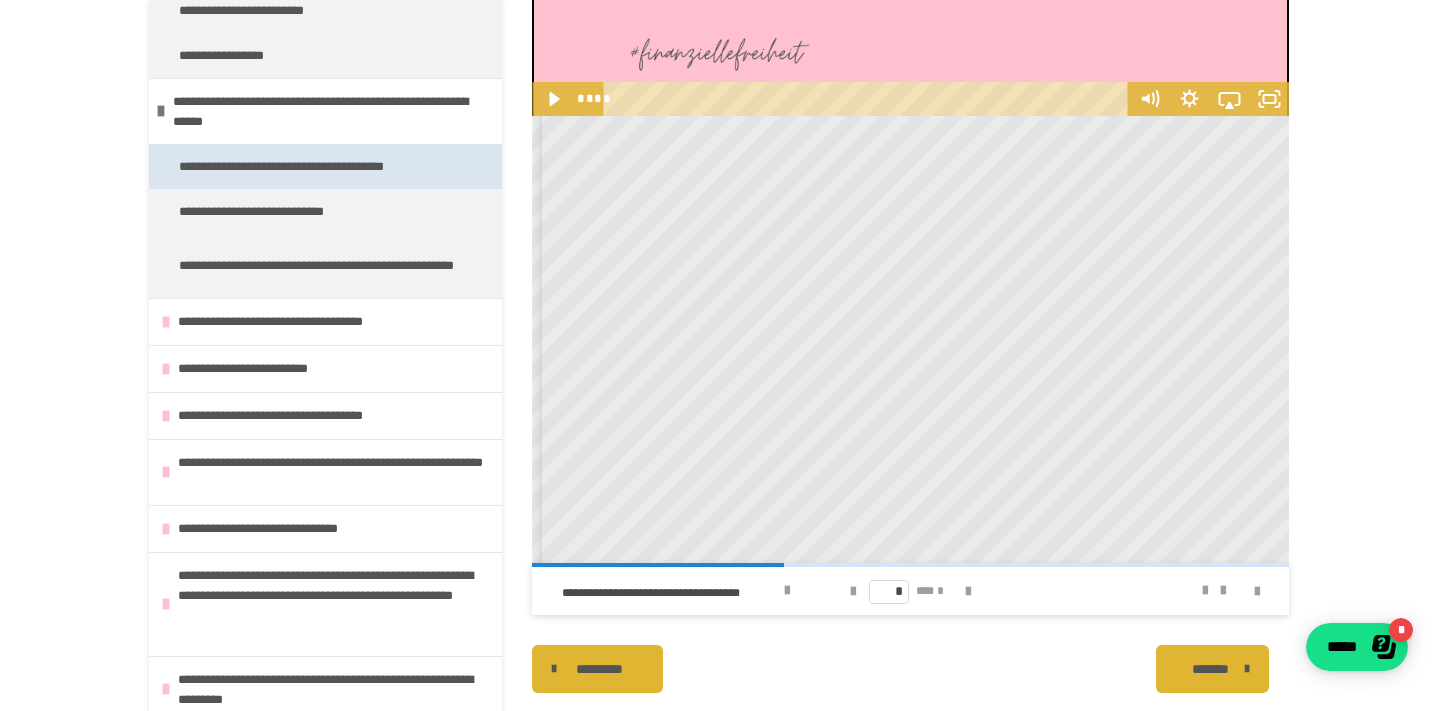 click on "**********" at bounding box center [316, 166] 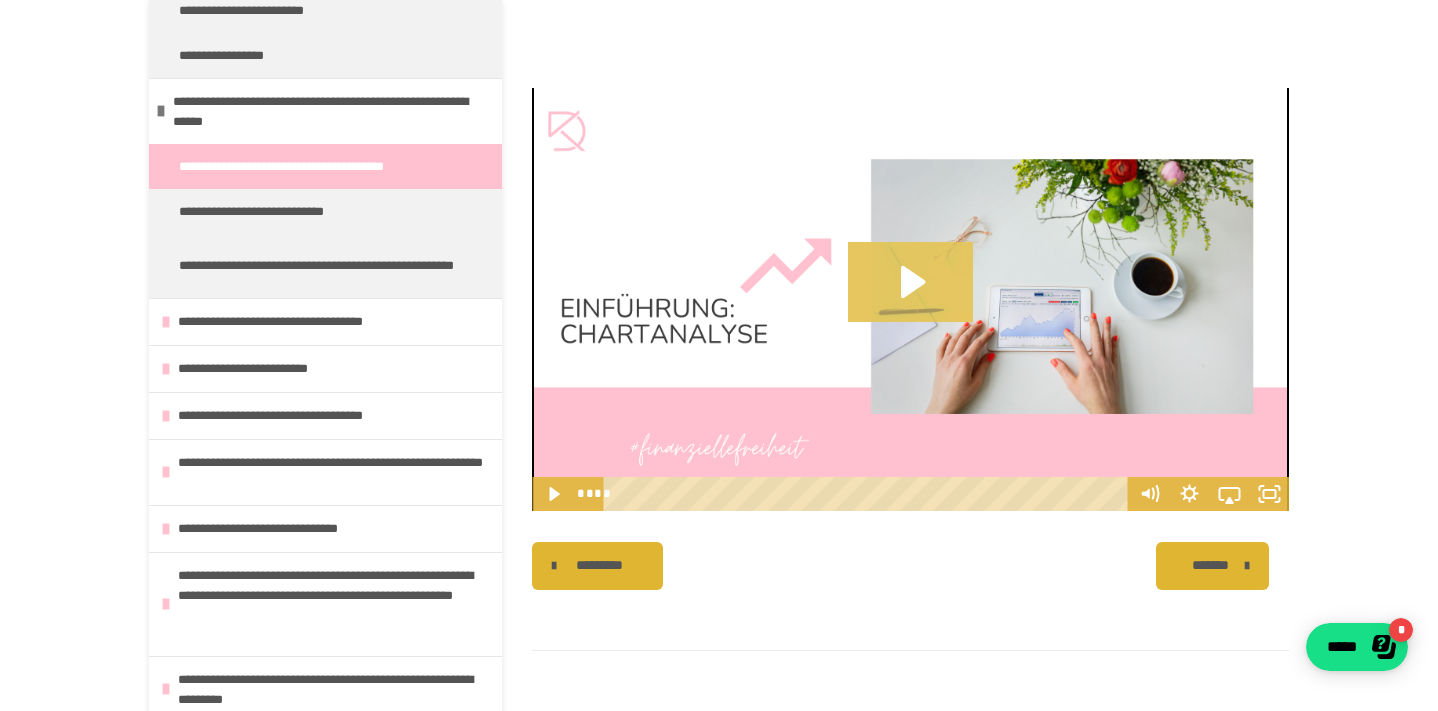 scroll, scrollTop: 1164, scrollLeft: 0, axis: vertical 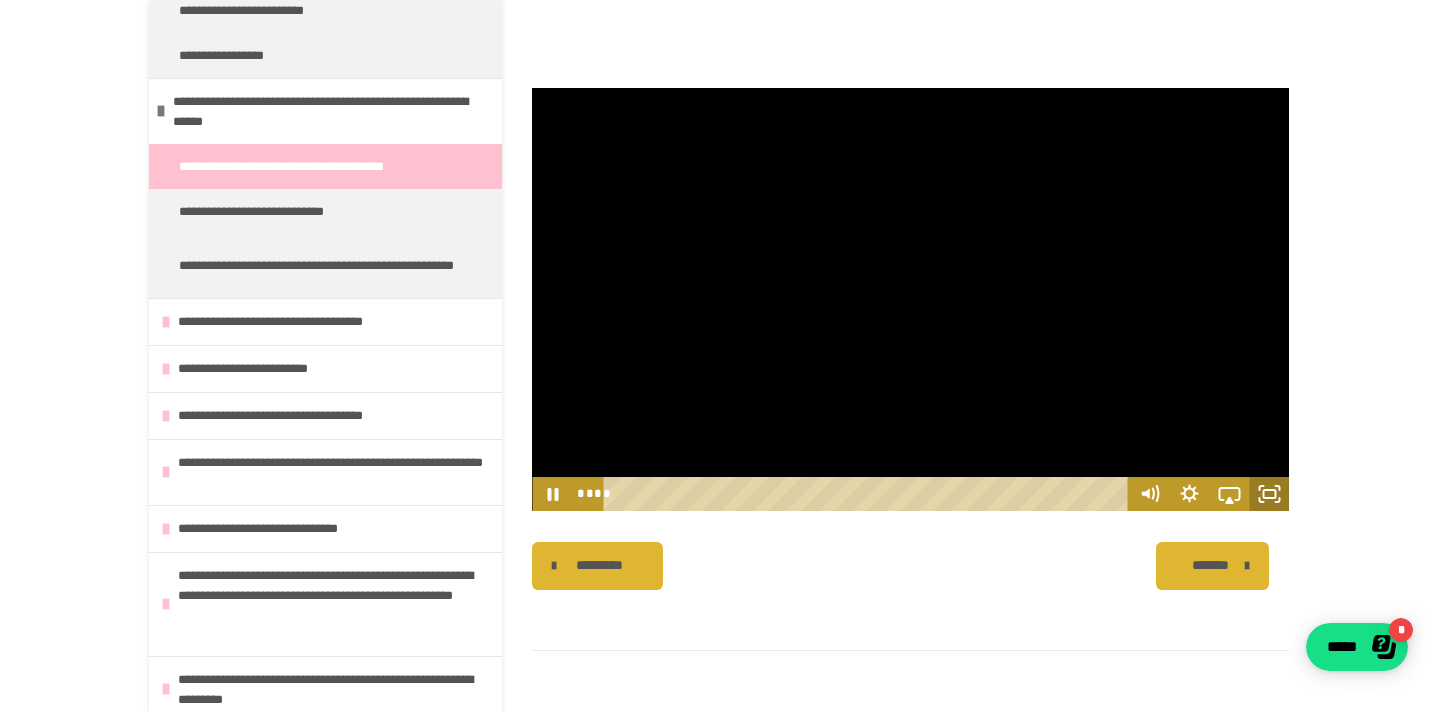 click 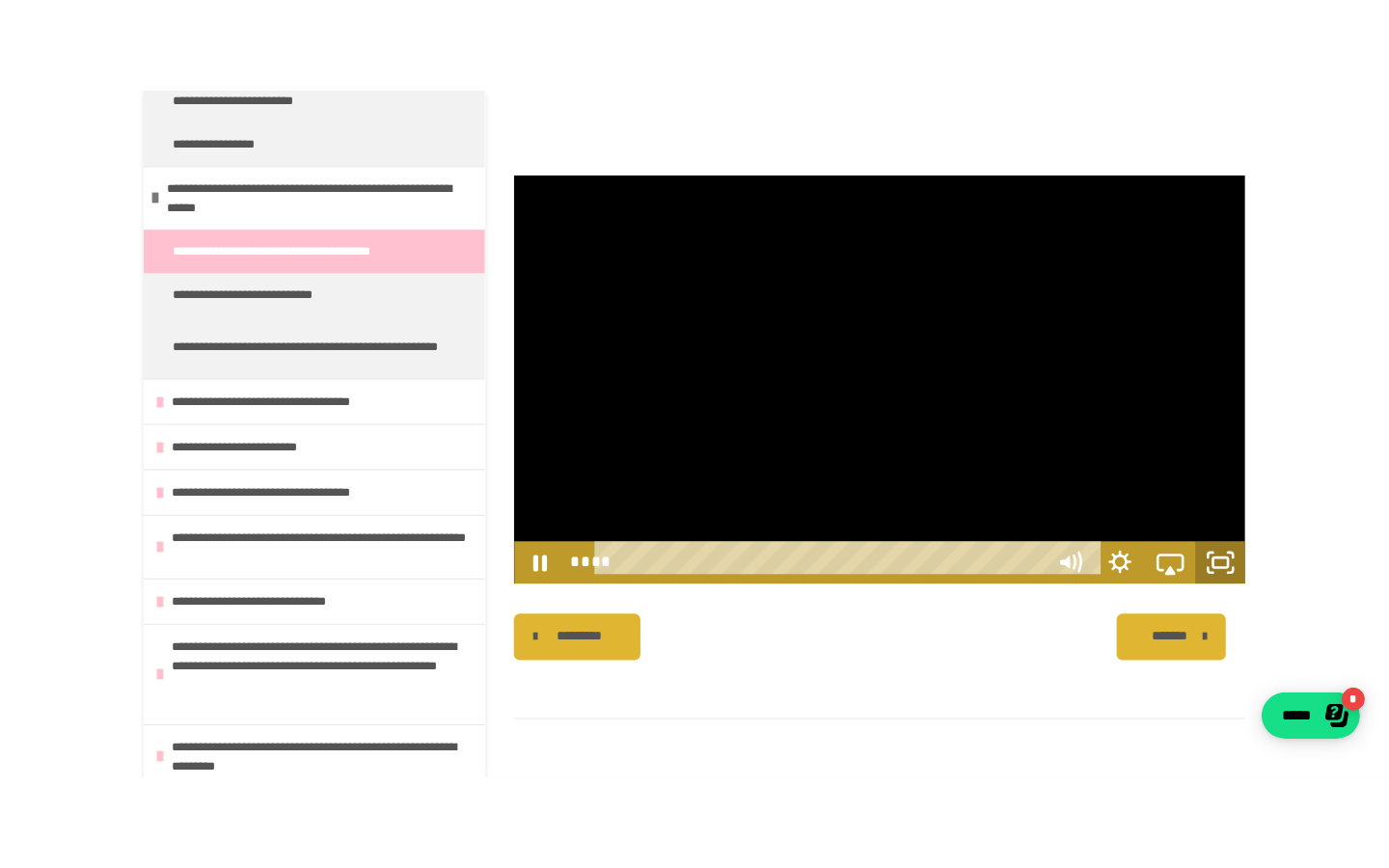 scroll, scrollTop: 940, scrollLeft: 0, axis: vertical 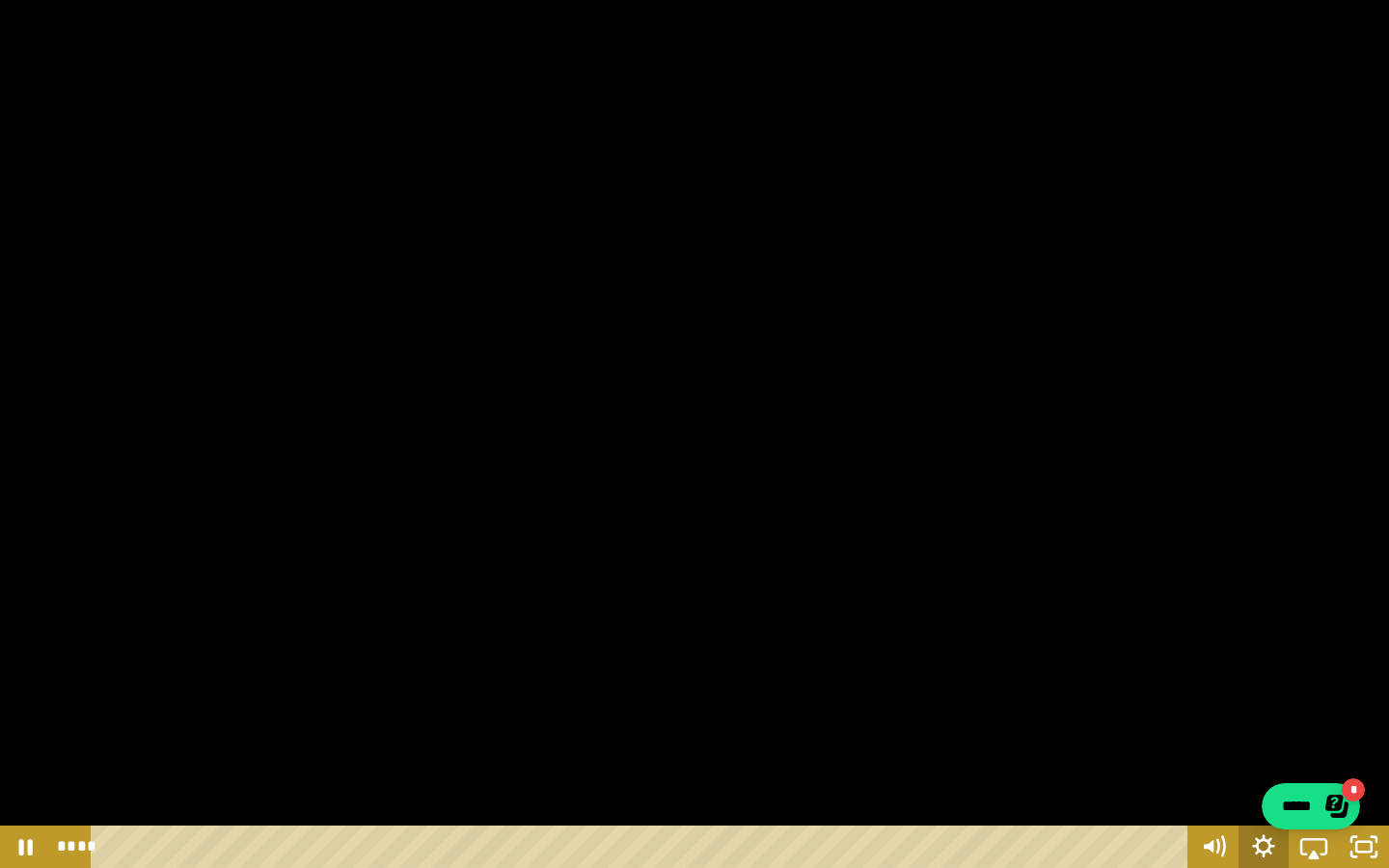 click 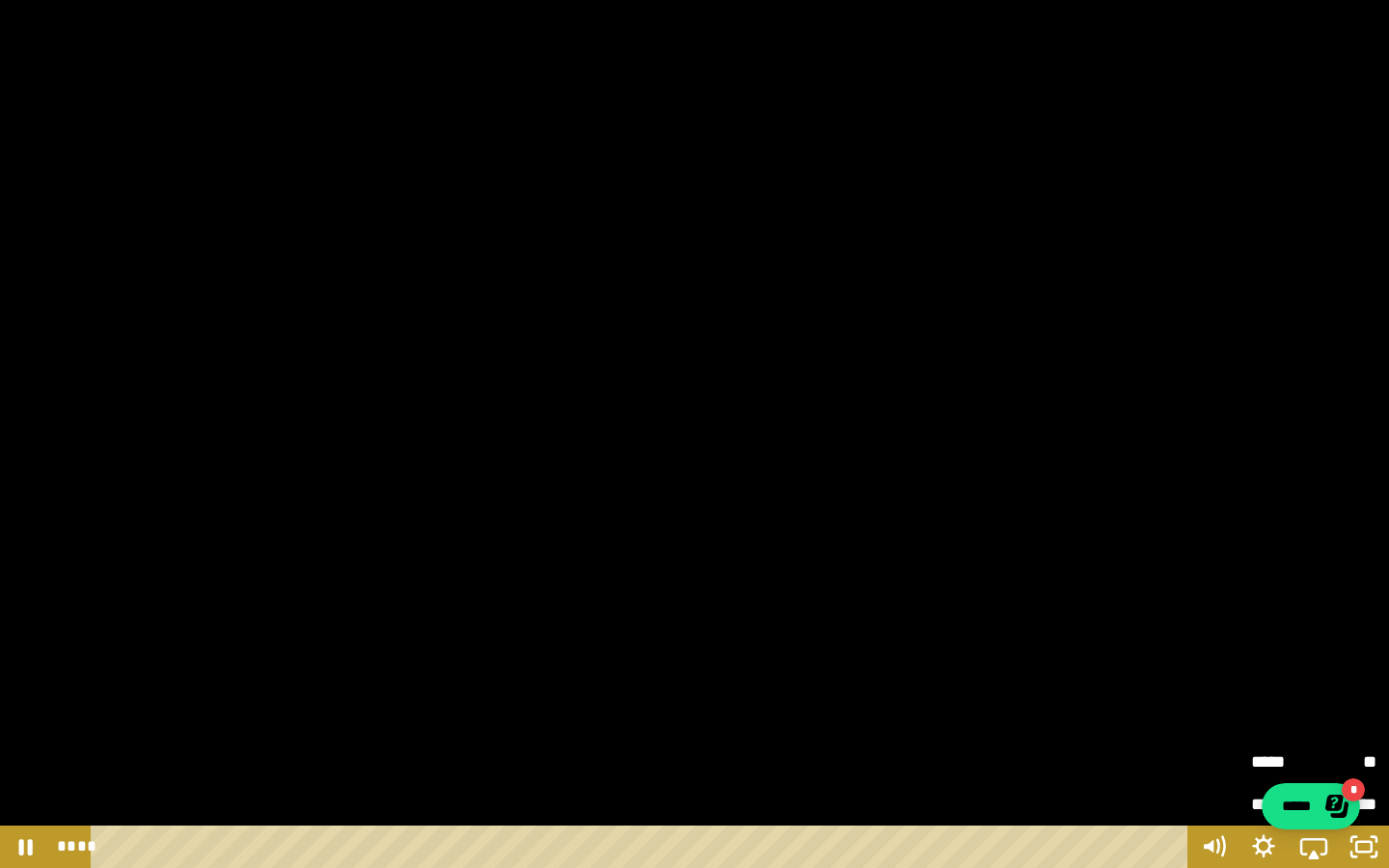 click on "*****" at bounding box center [1282, 762] 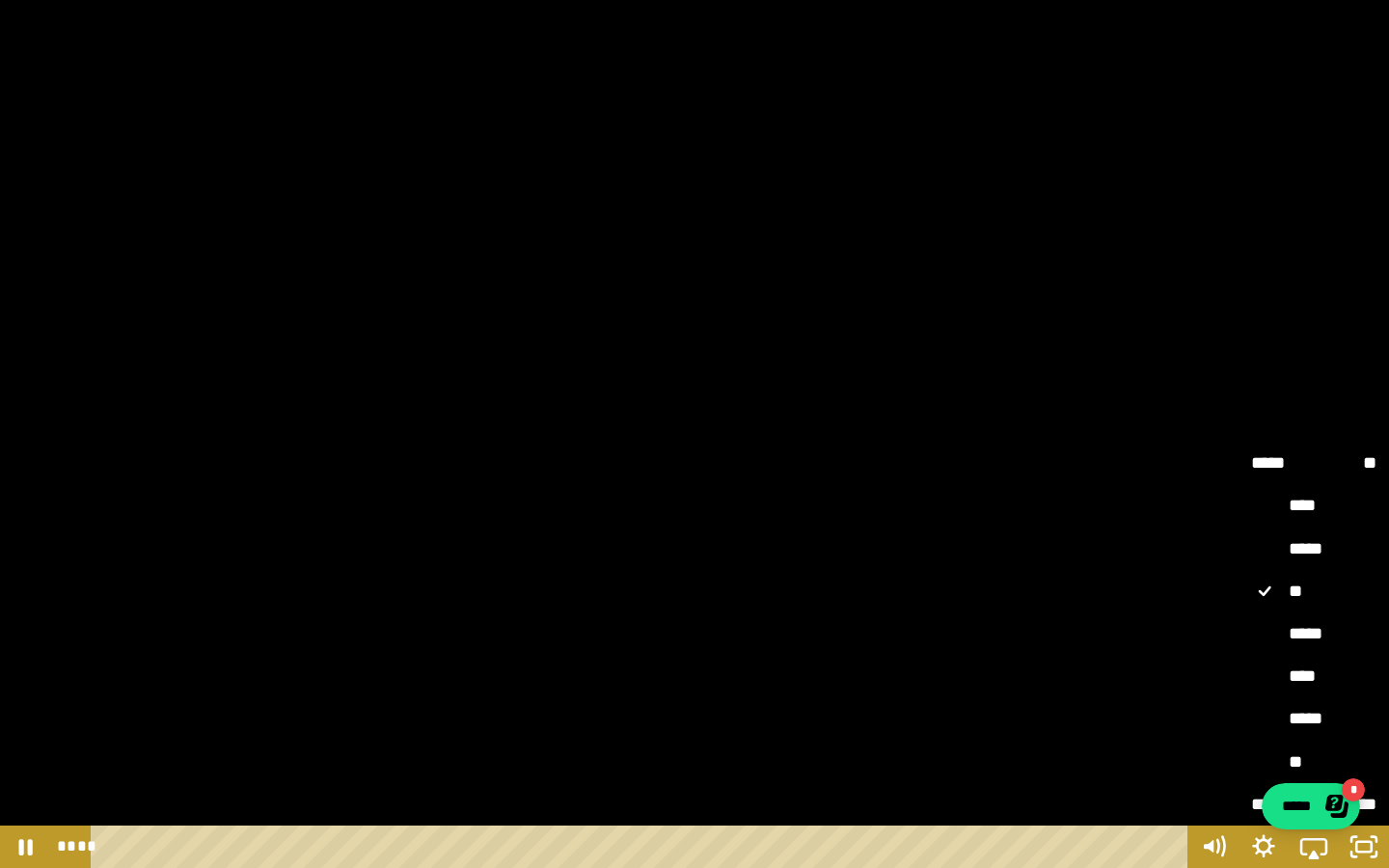 click on "*****" at bounding box center [1314, 635] 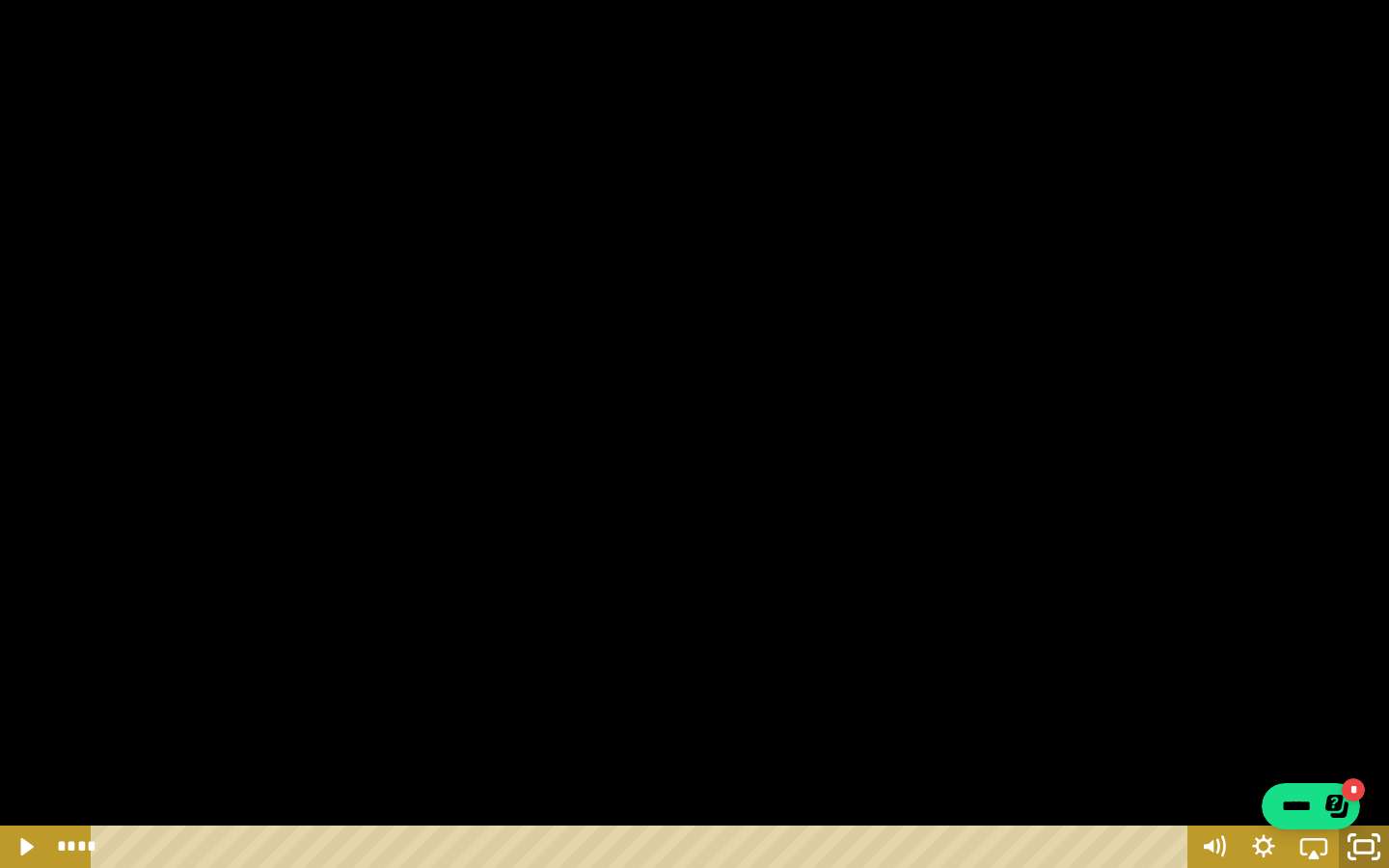 click 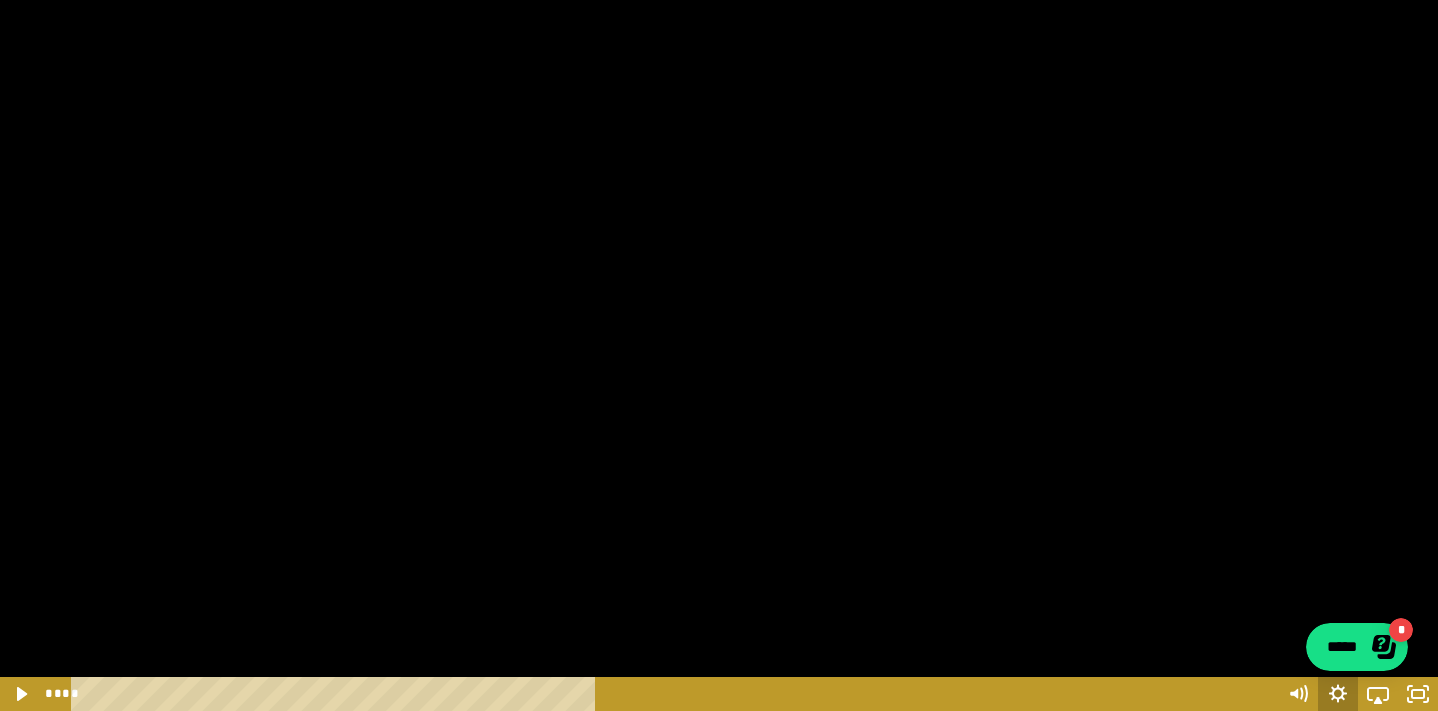 scroll, scrollTop: 1164, scrollLeft: 0, axis: vertical 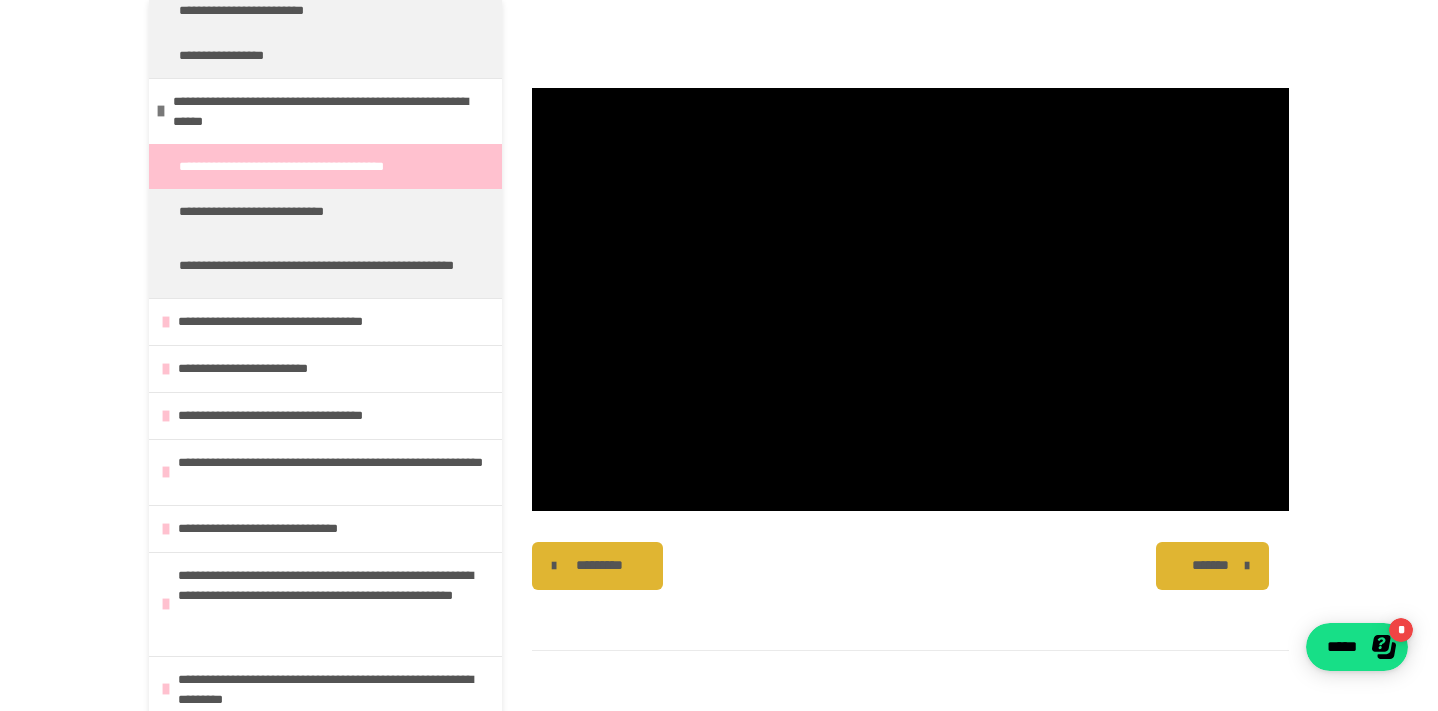 click on "*******" at bounding box center (1210, 565) 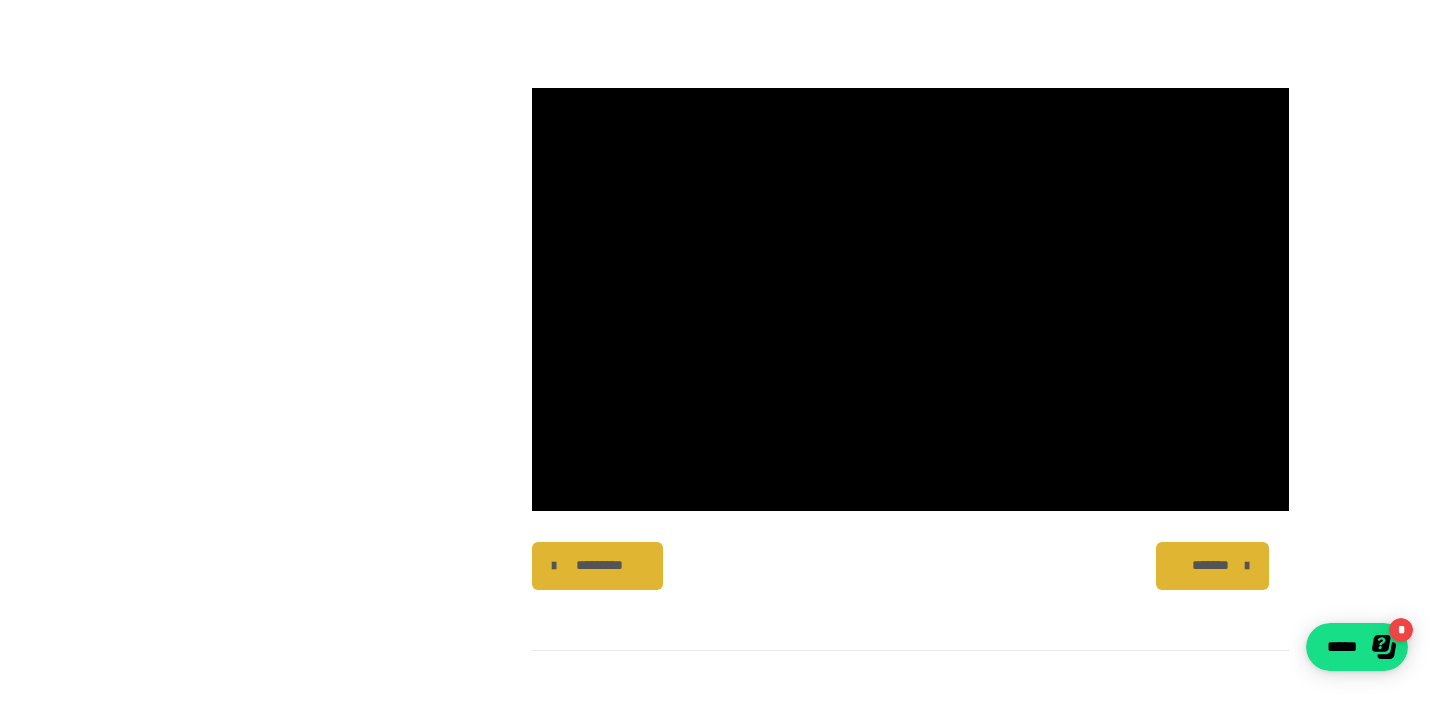 scroll, scrollTop: 0, scrollLeft: 0, axis: both 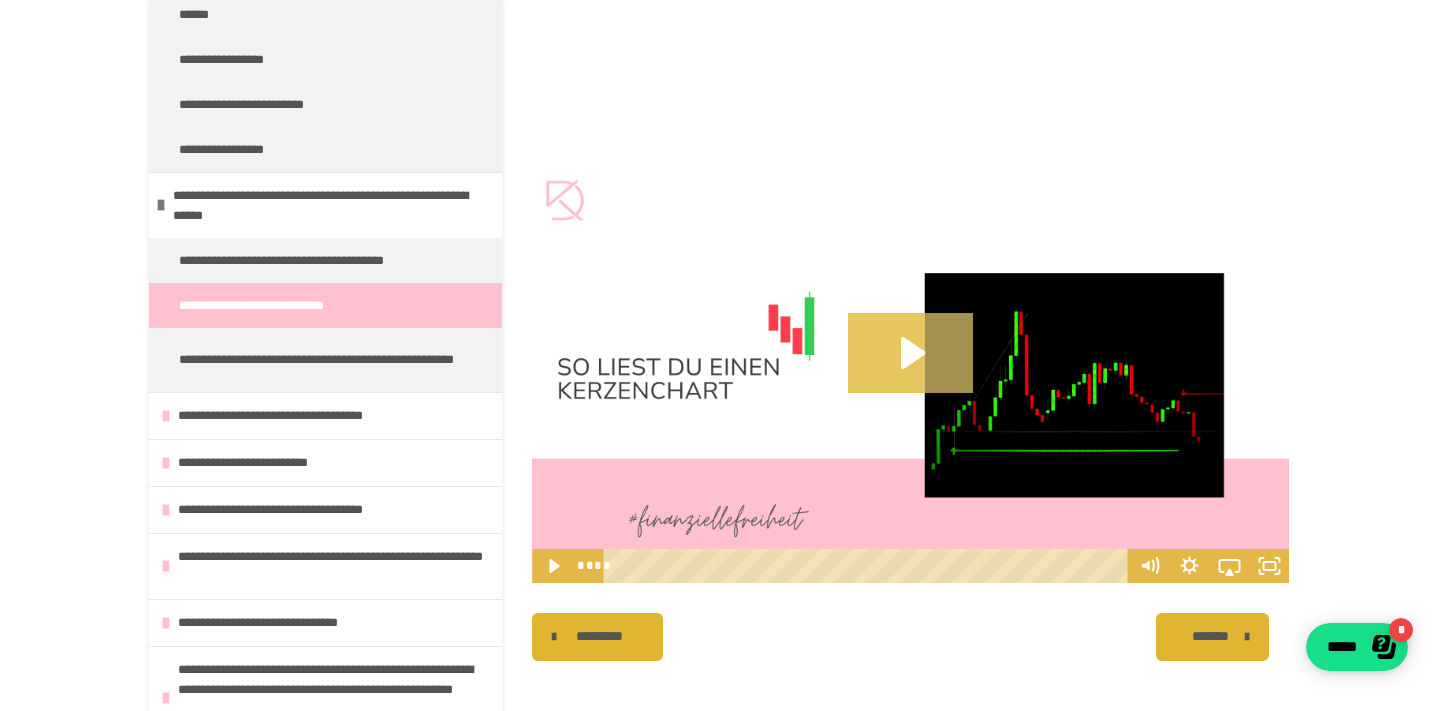 click 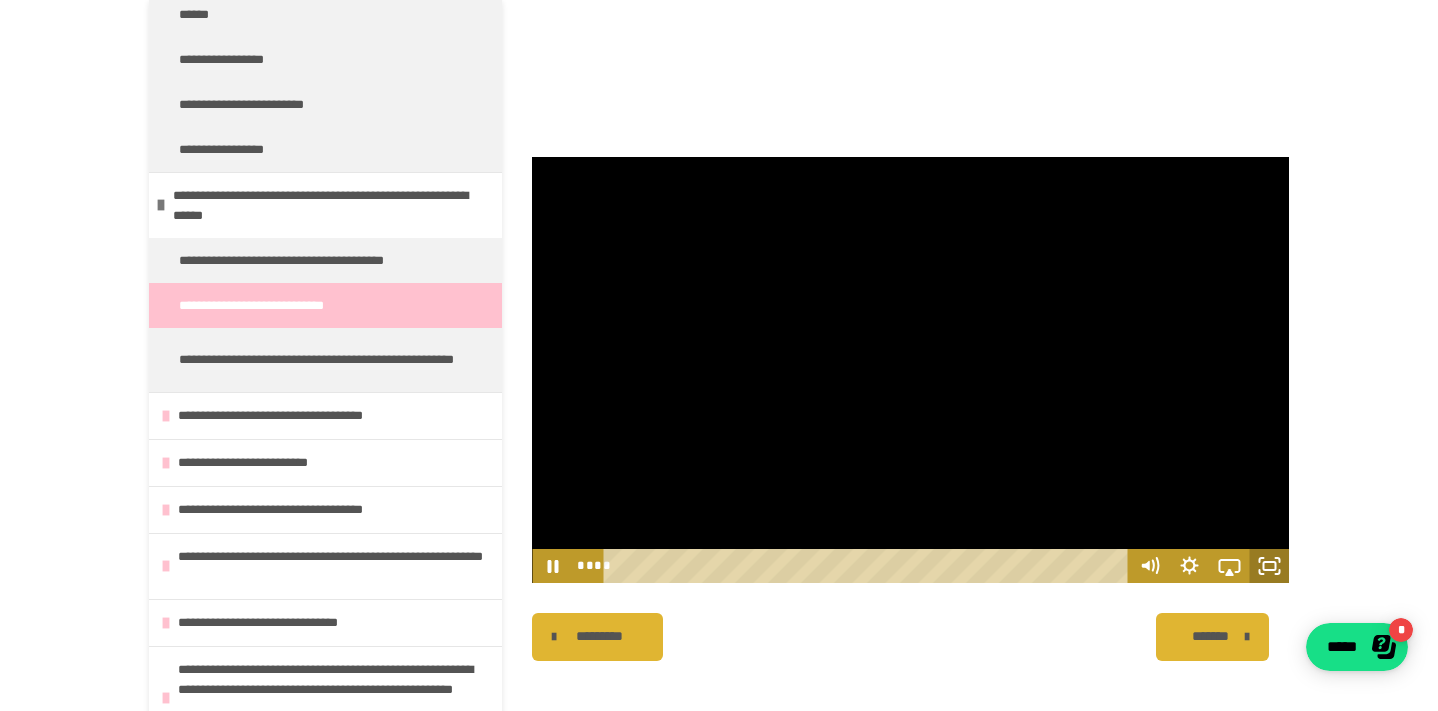 click 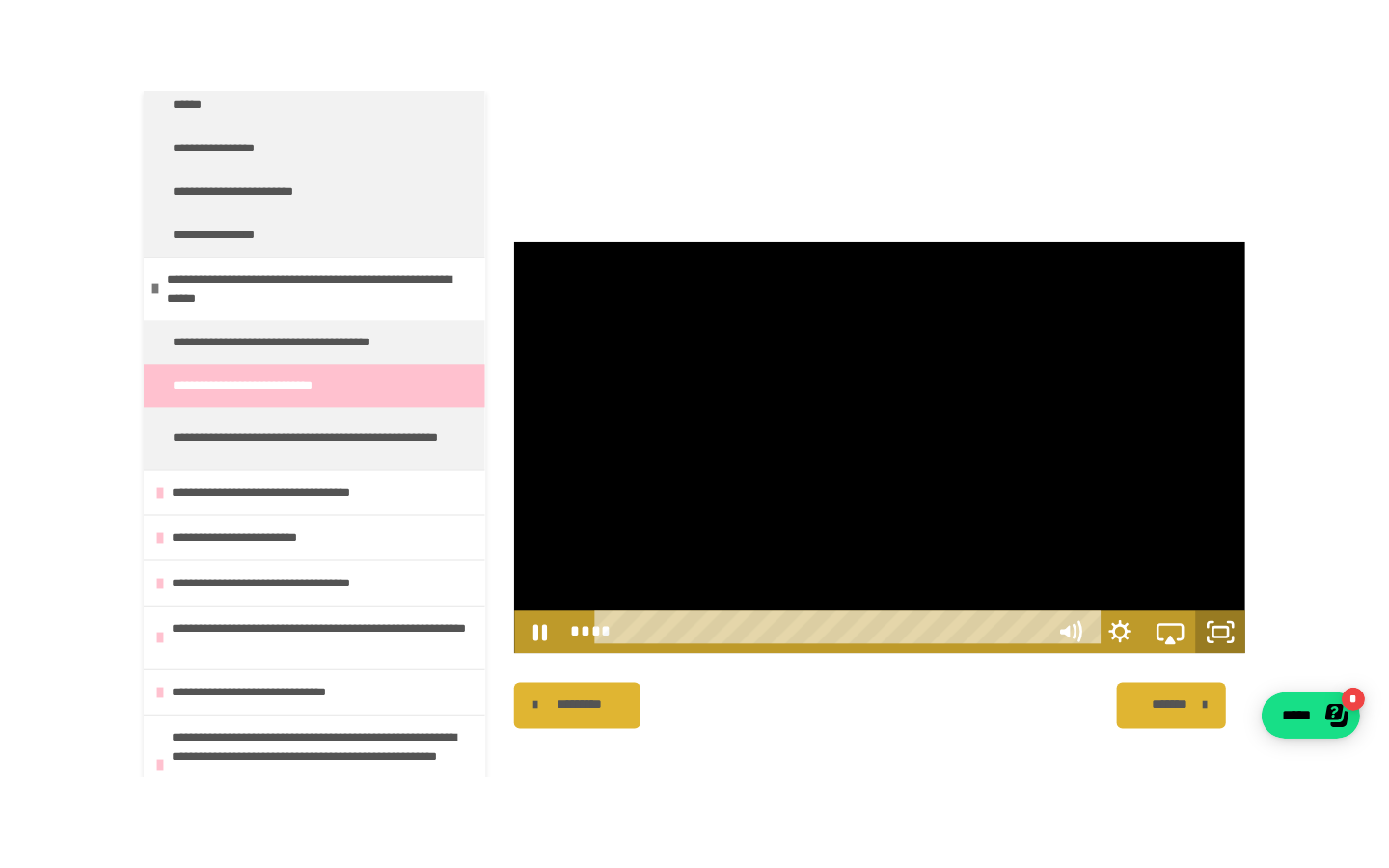 scroll, scrollTop: 963, scrollLeft: 0, axis: vertical 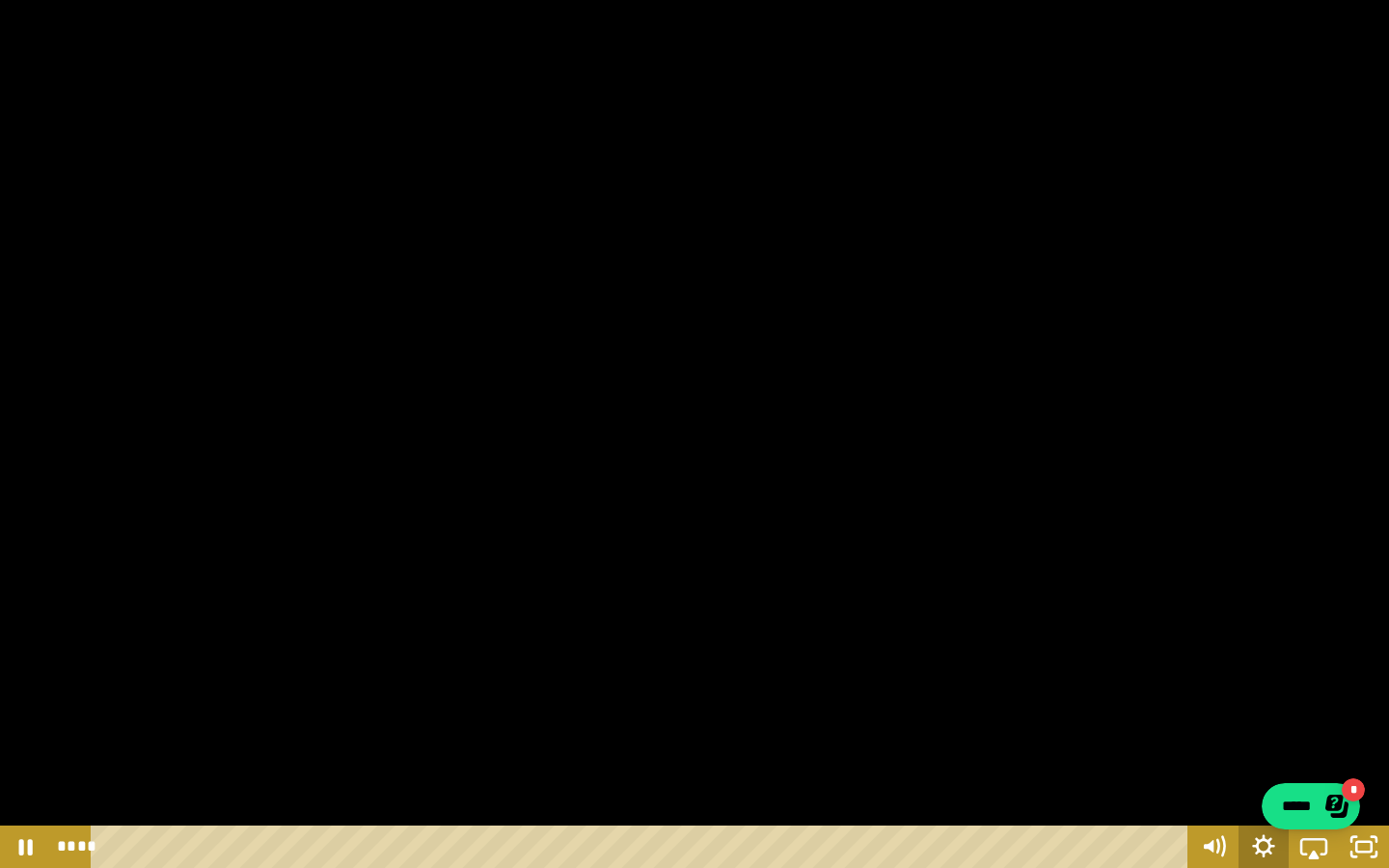 click 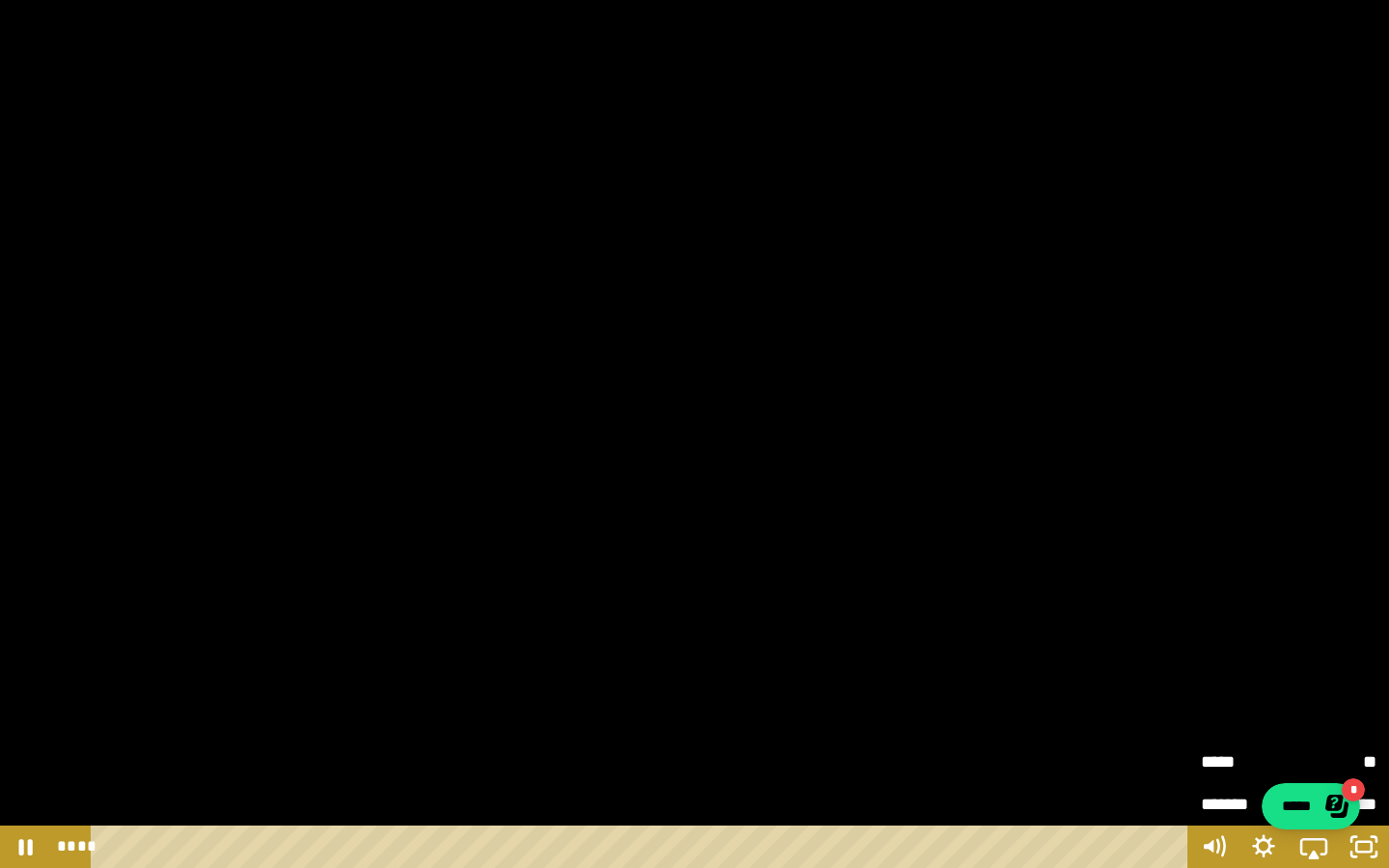 click on "**" at bounding box center [1332, 762] 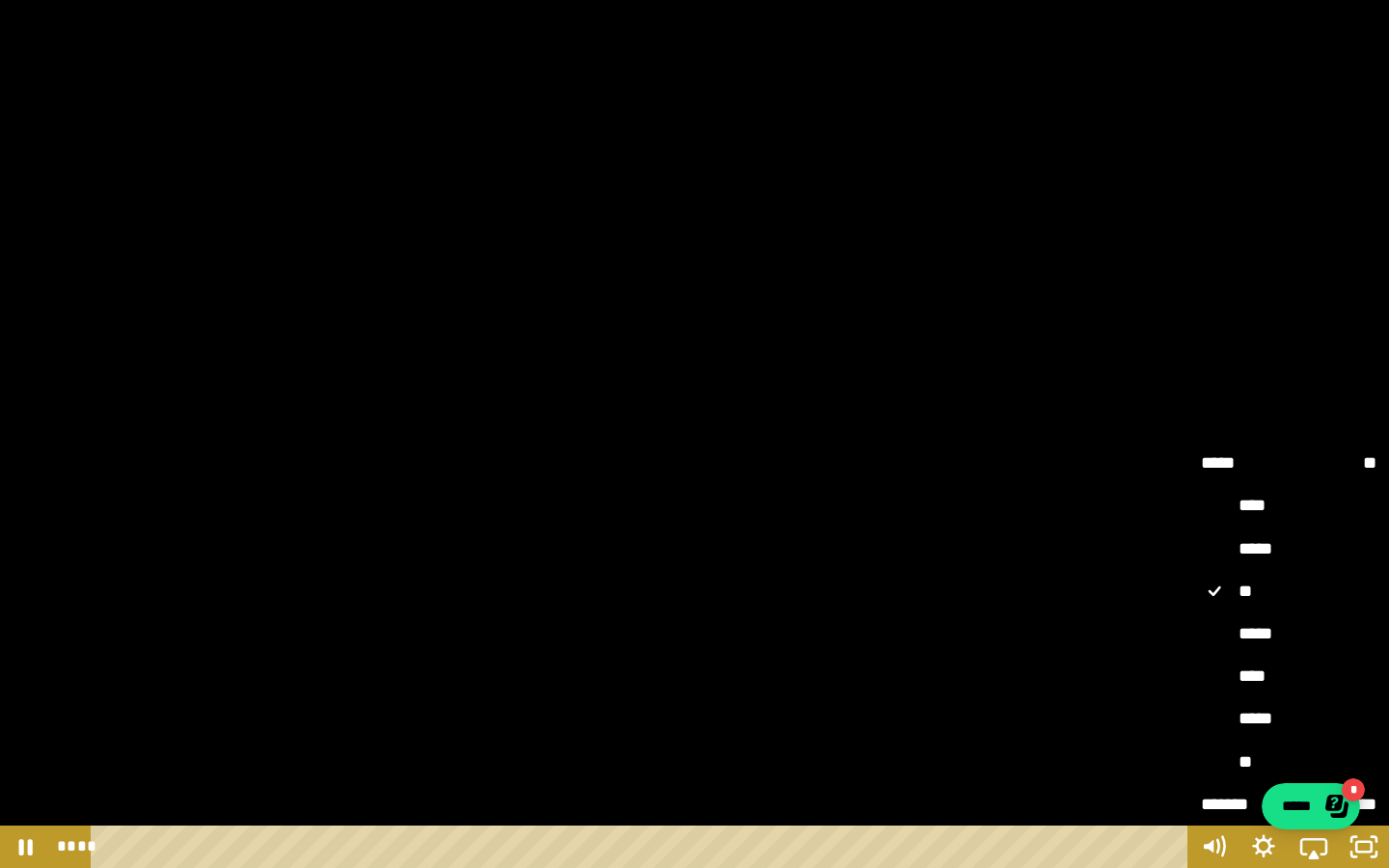 click on "*****" at bounding box center [1289, 635] 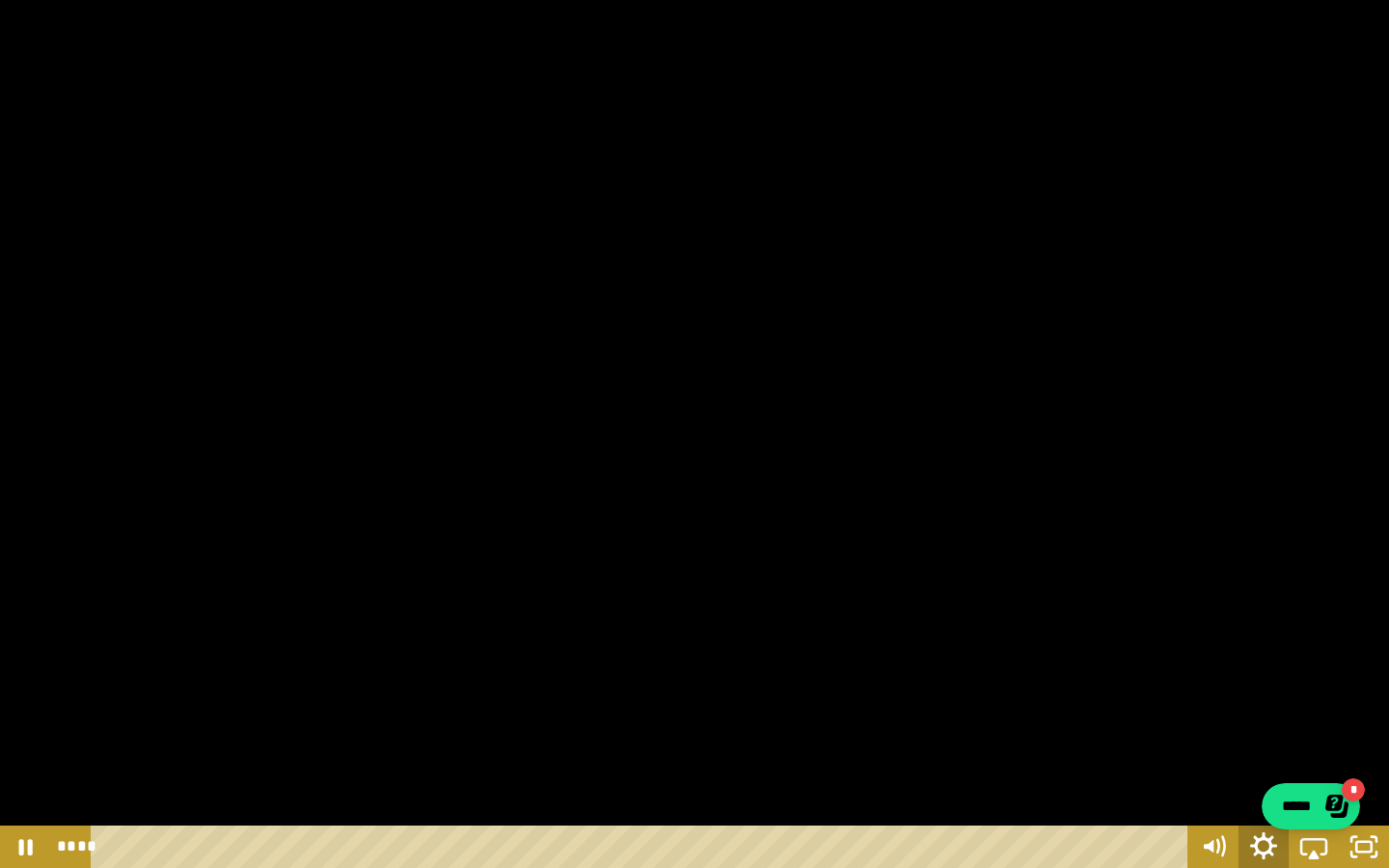 click 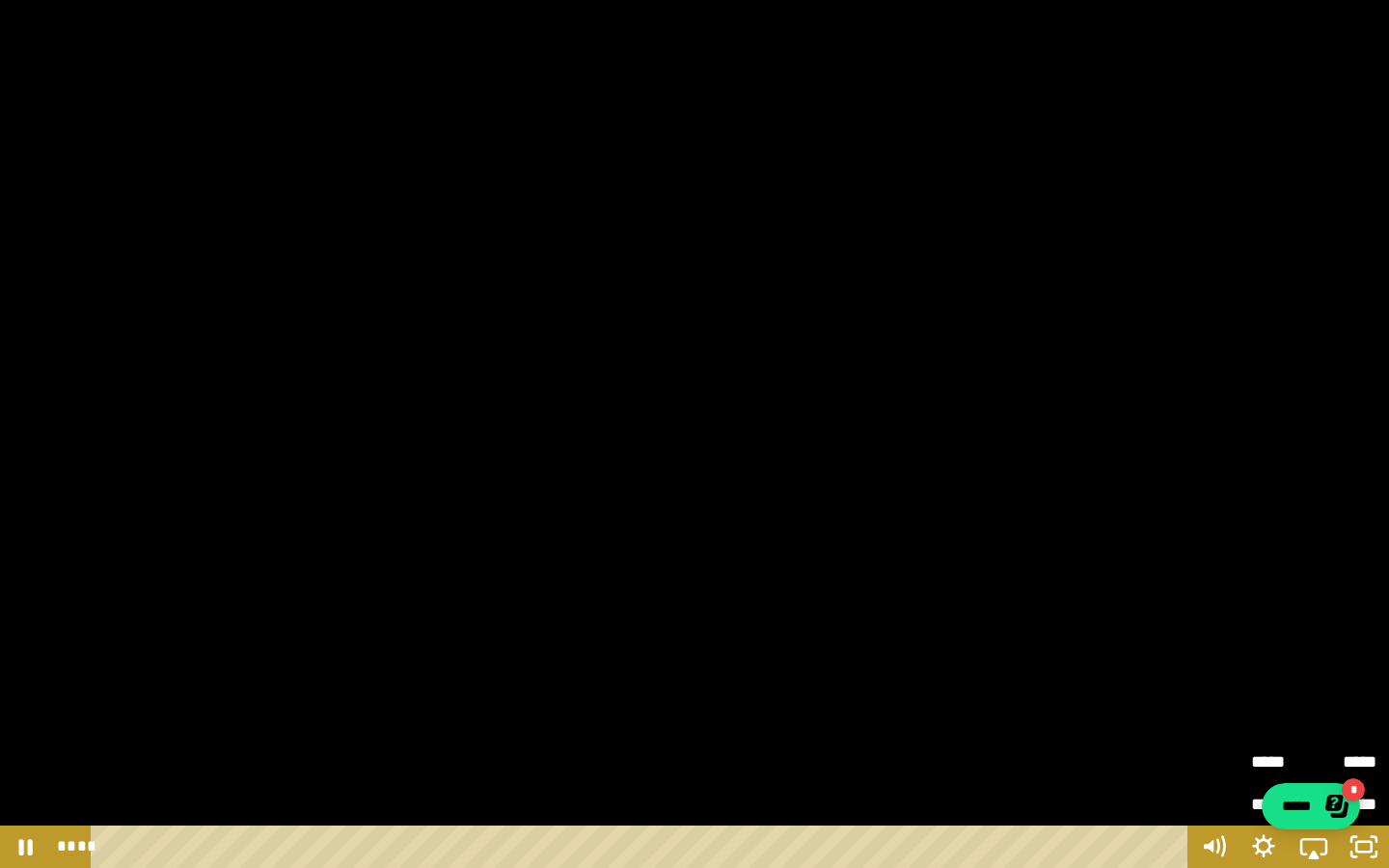 click on "*****" at bounding box center (1282, 756) 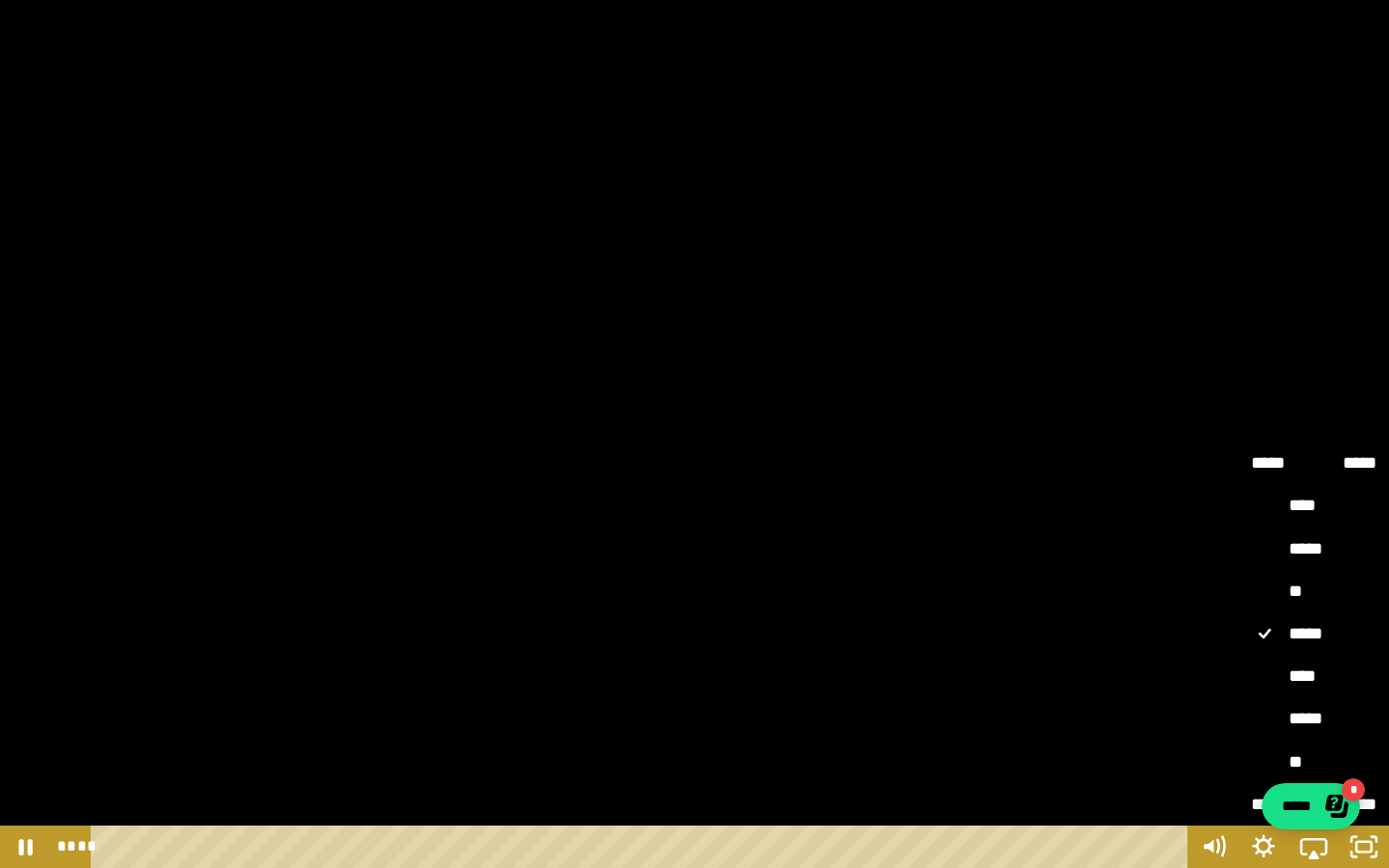 click on "**" at bounding box center [1314, 592] 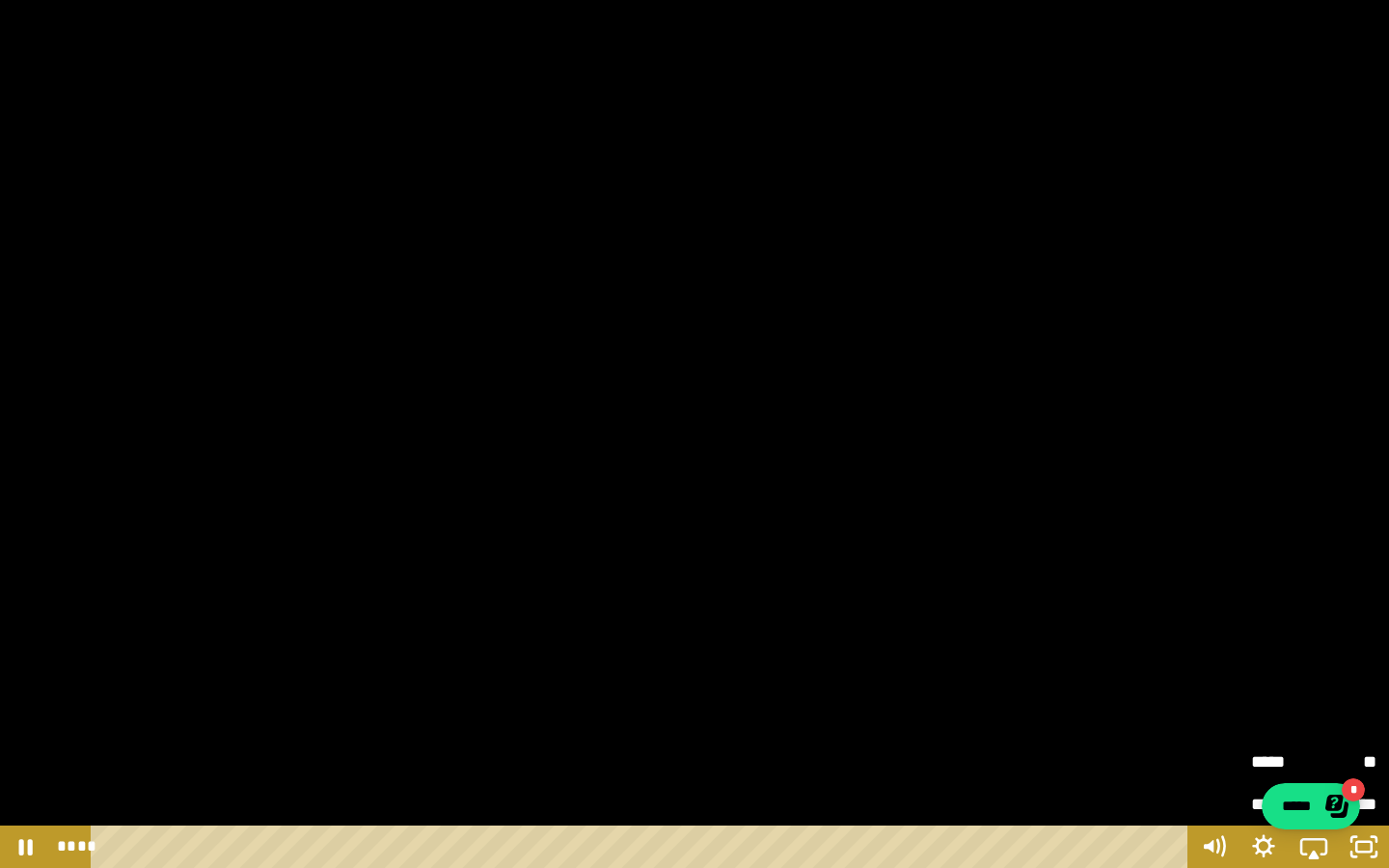 click at bounding box center (694, 434) 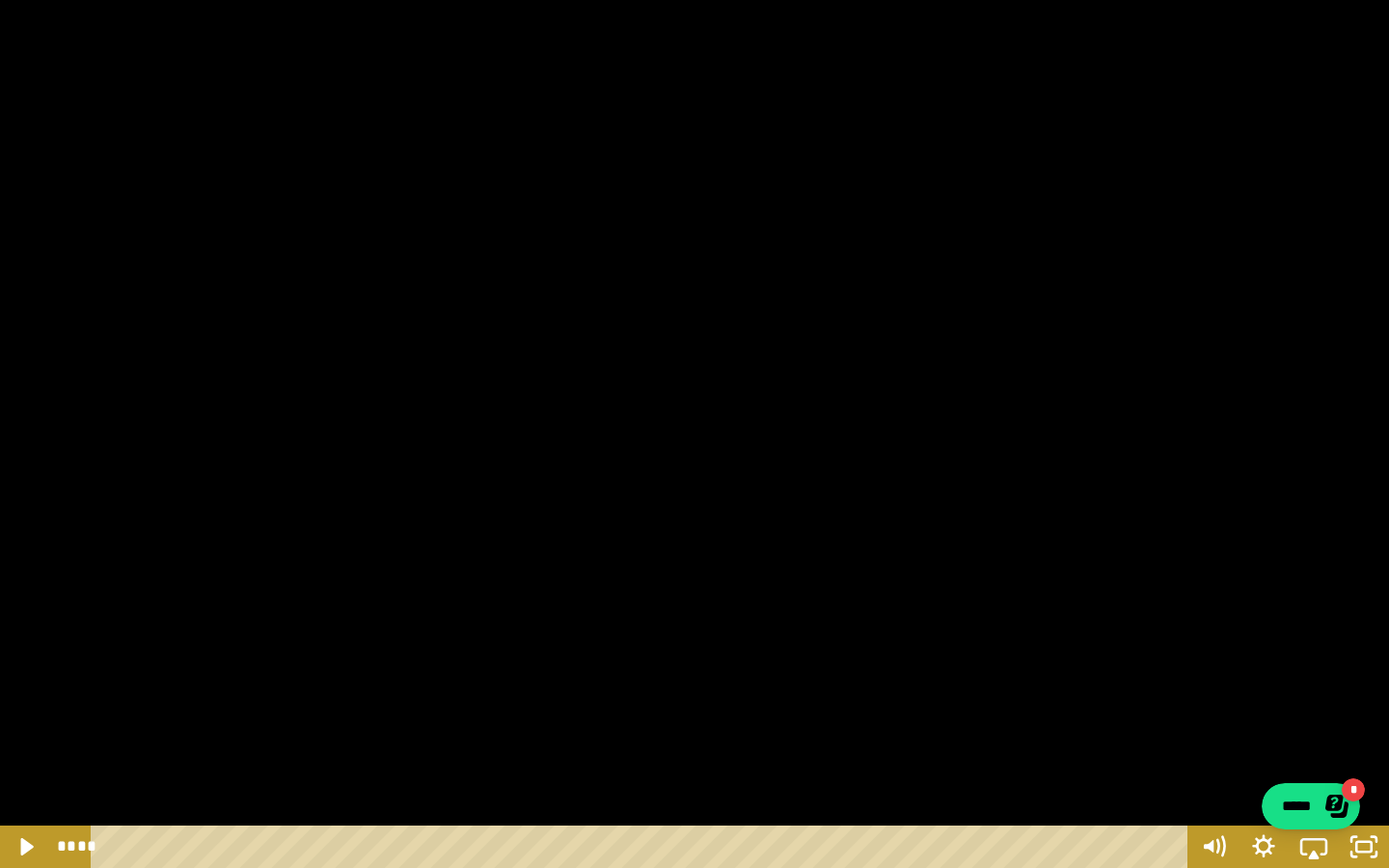 click at bounding box center [694, 434] 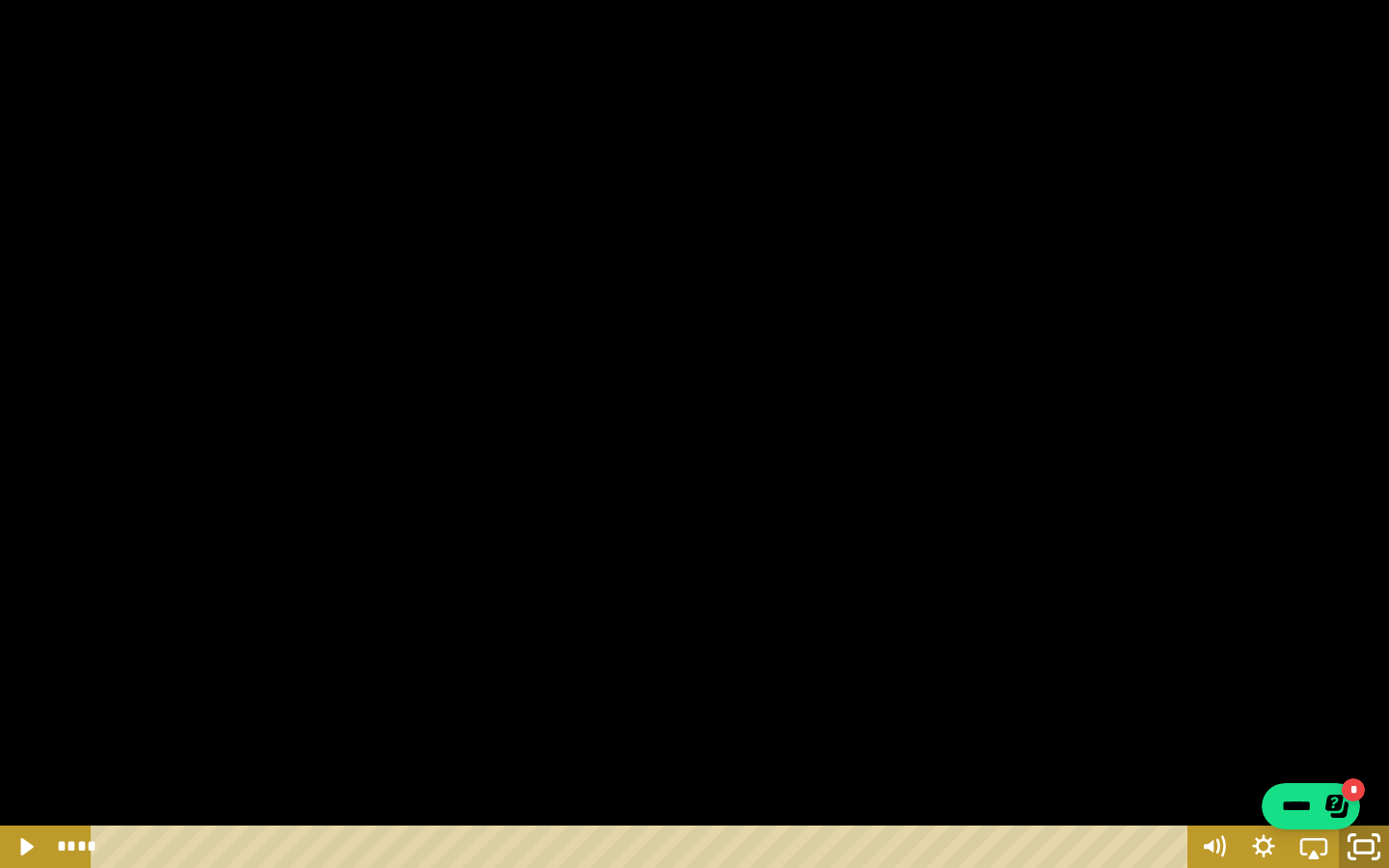 click 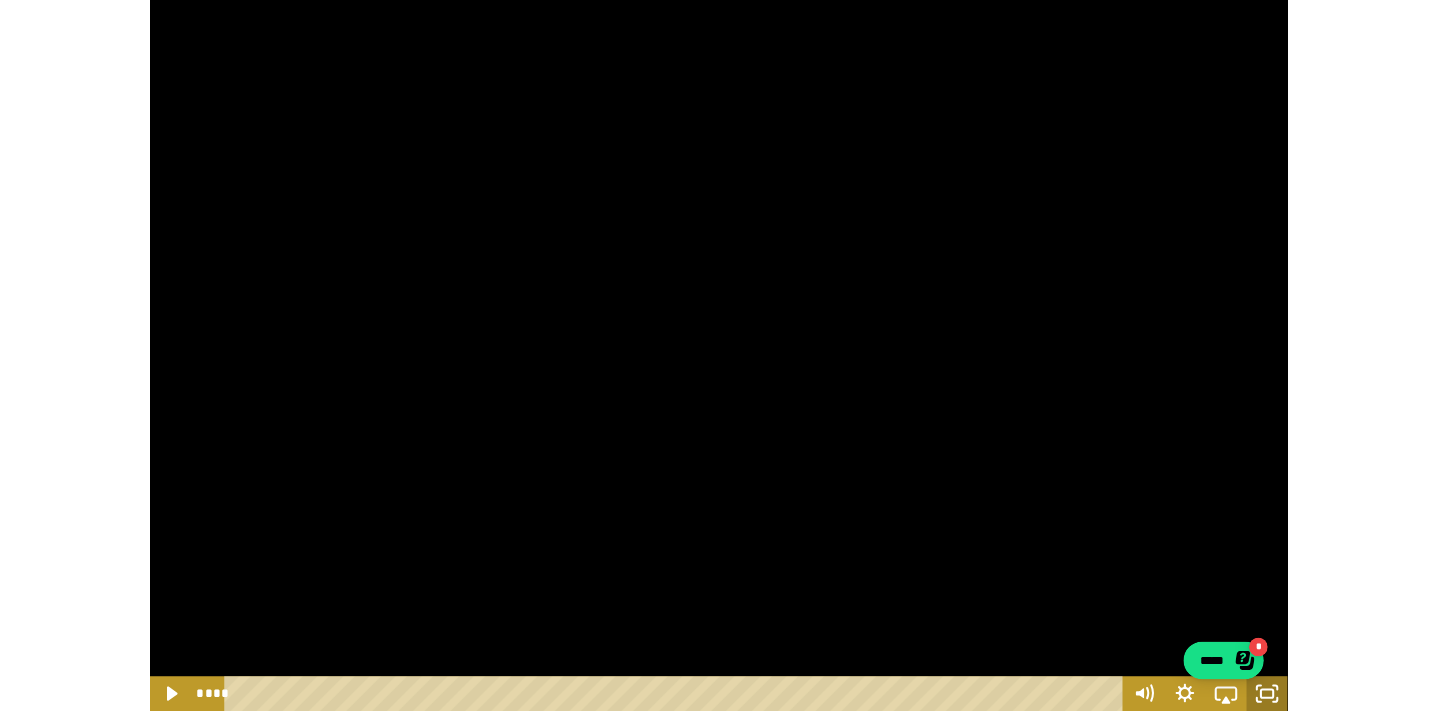 scroll, scrollTop: 1085, scrollLeft: 0, axis: vertical 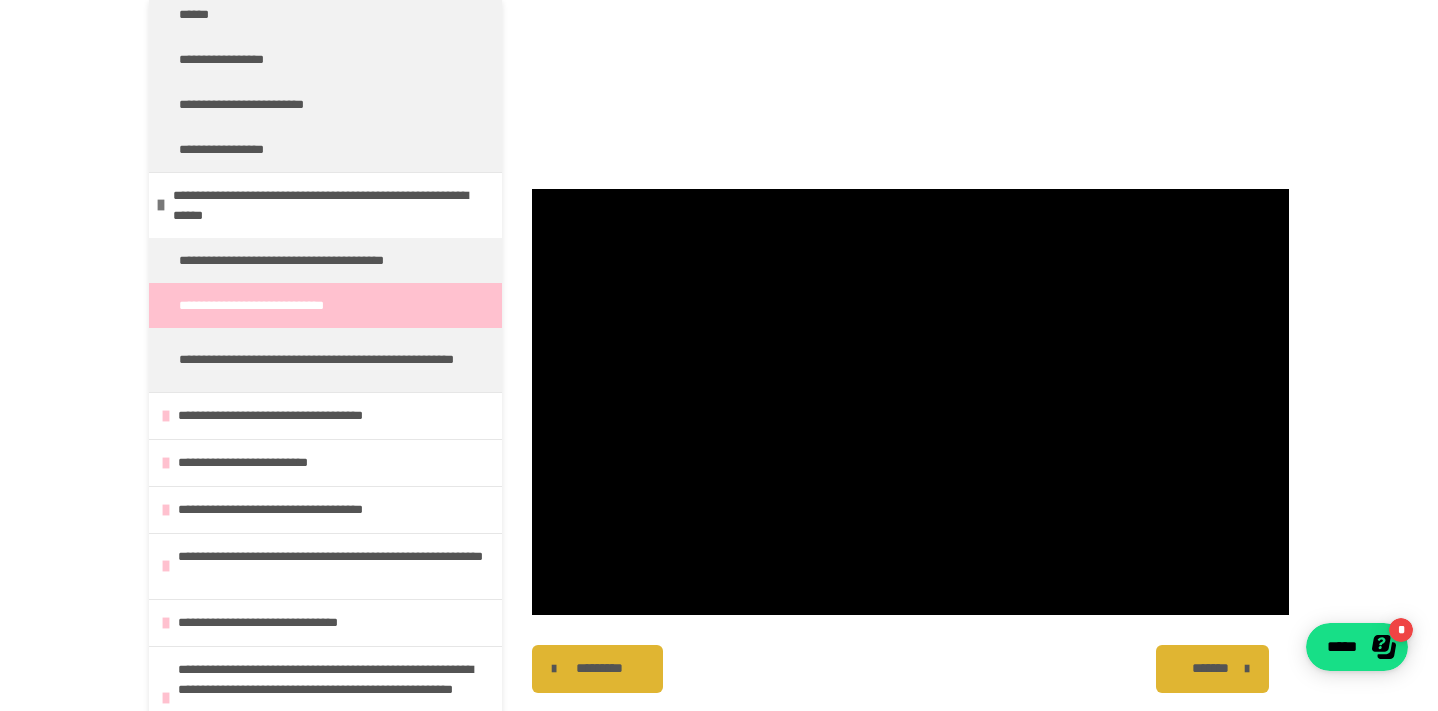 click on "*******" at bounding box center [1210, 668] 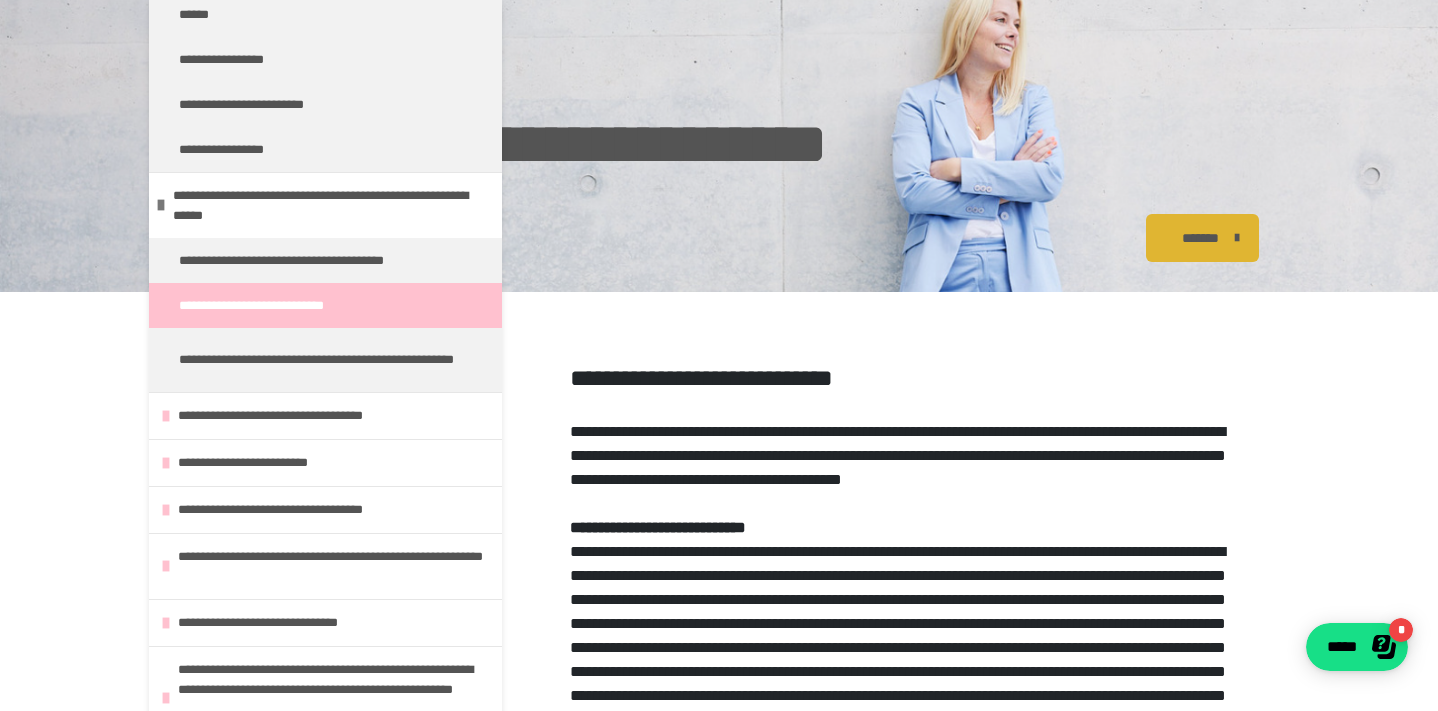 scroll, scrollTop: 0, scrollLeft: 0, axis: both 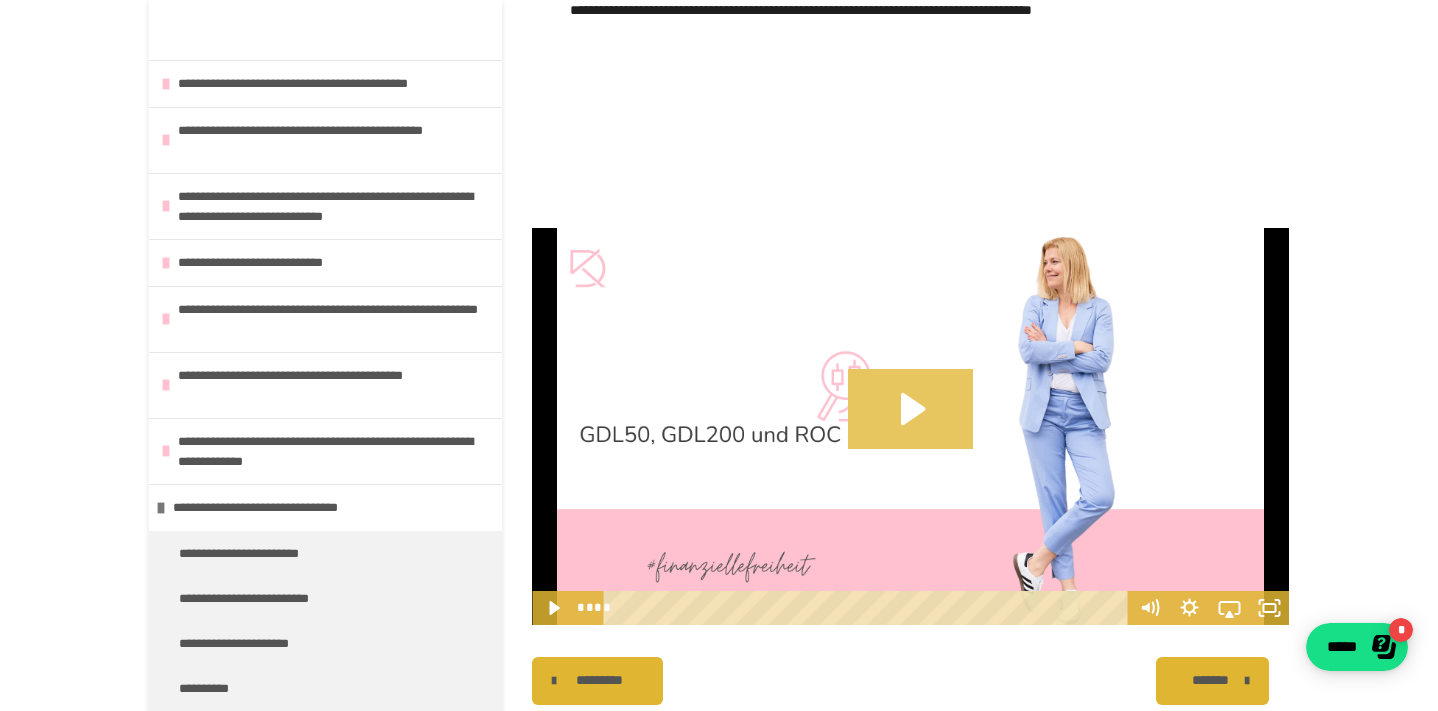 click 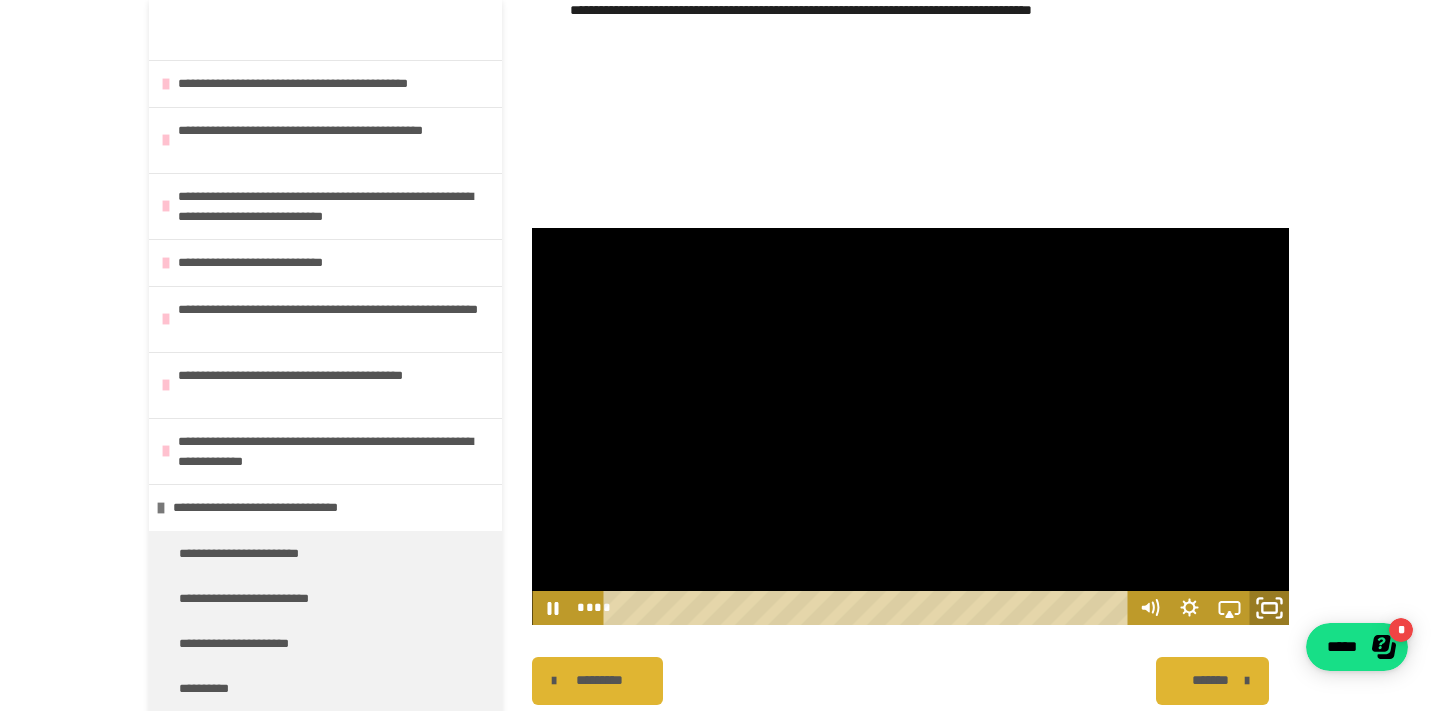 click 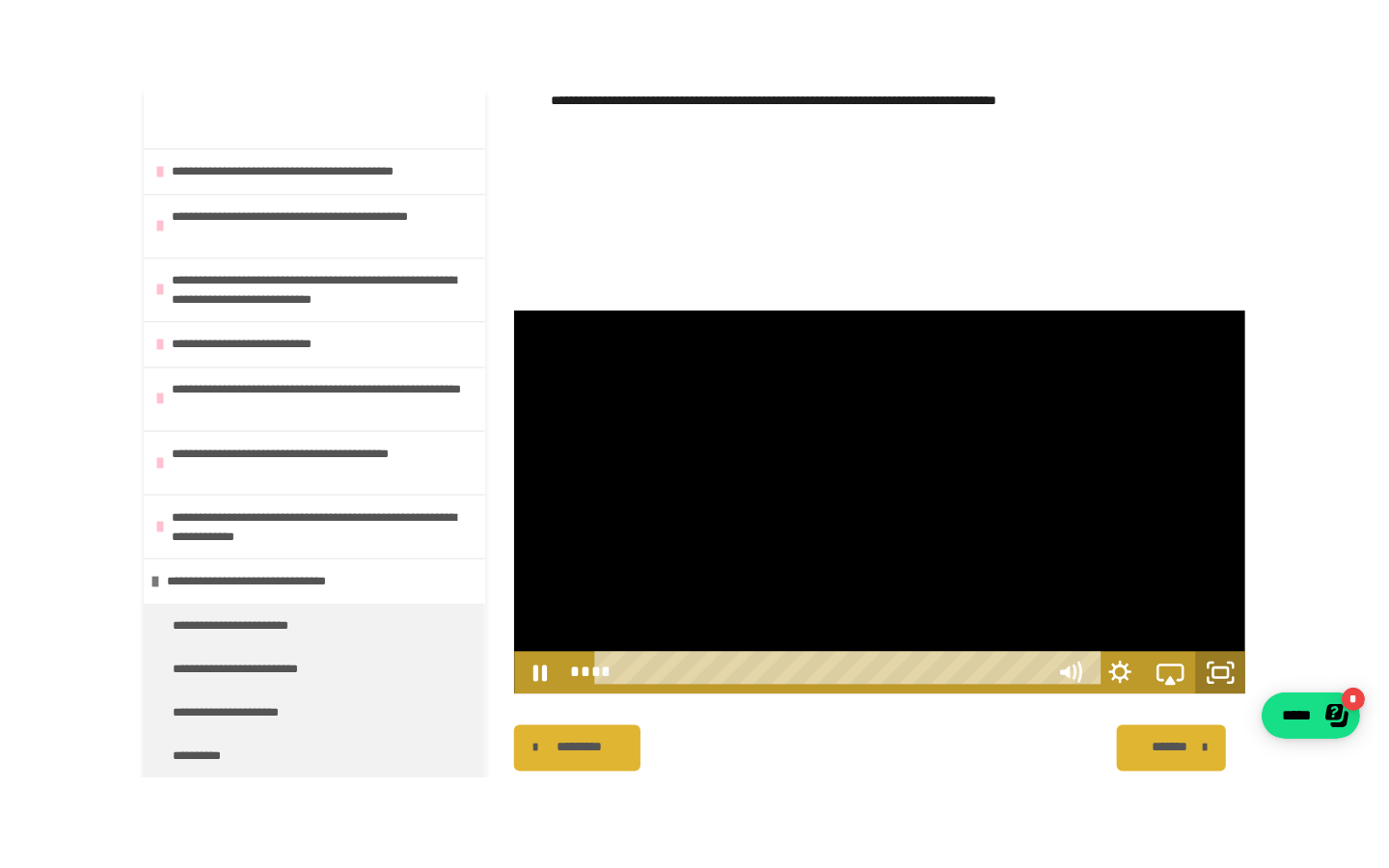 scroll, scrollTop: 972, scrollLeft: 0, axis: vertical 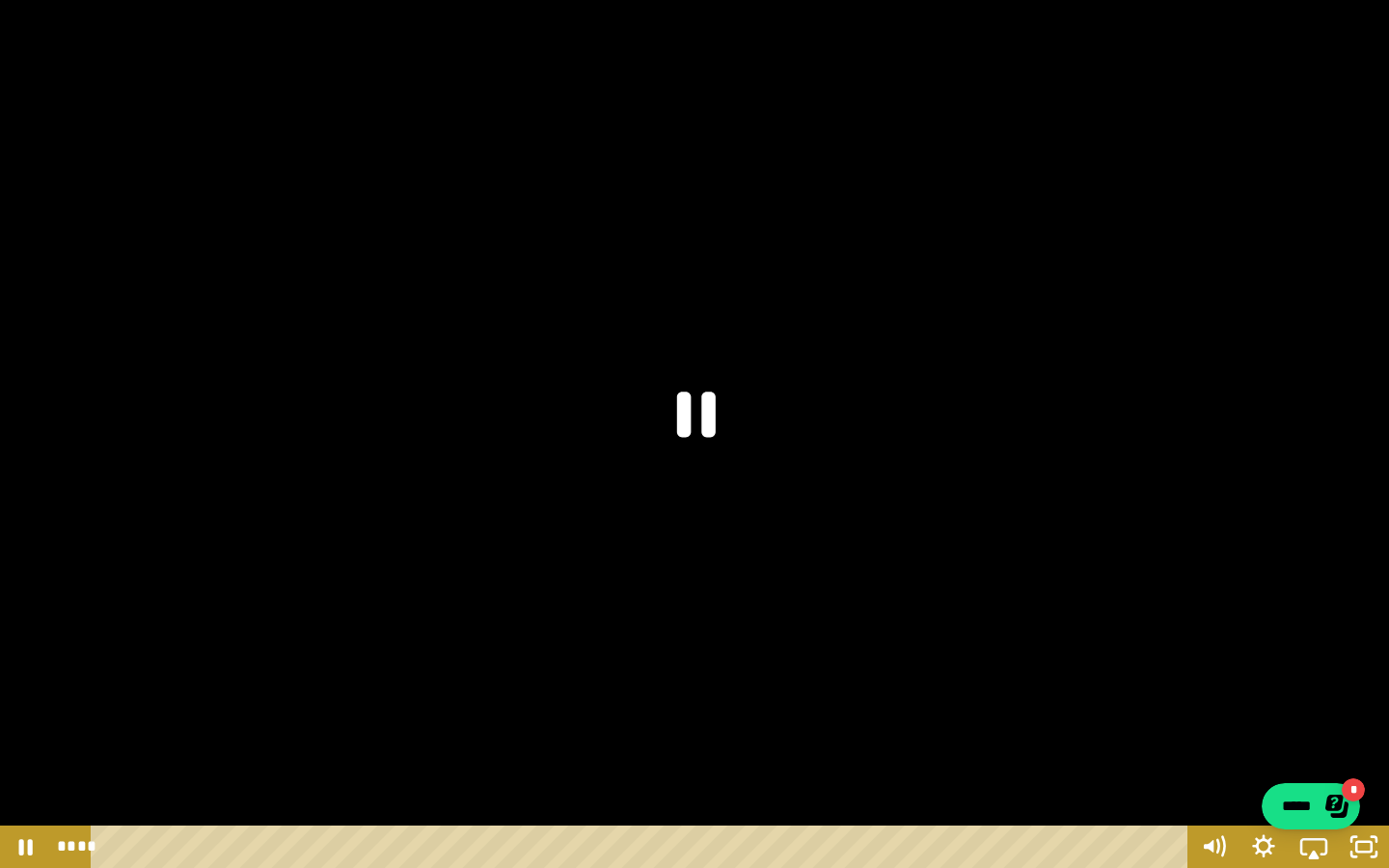 click at bounding box center (694, 434) 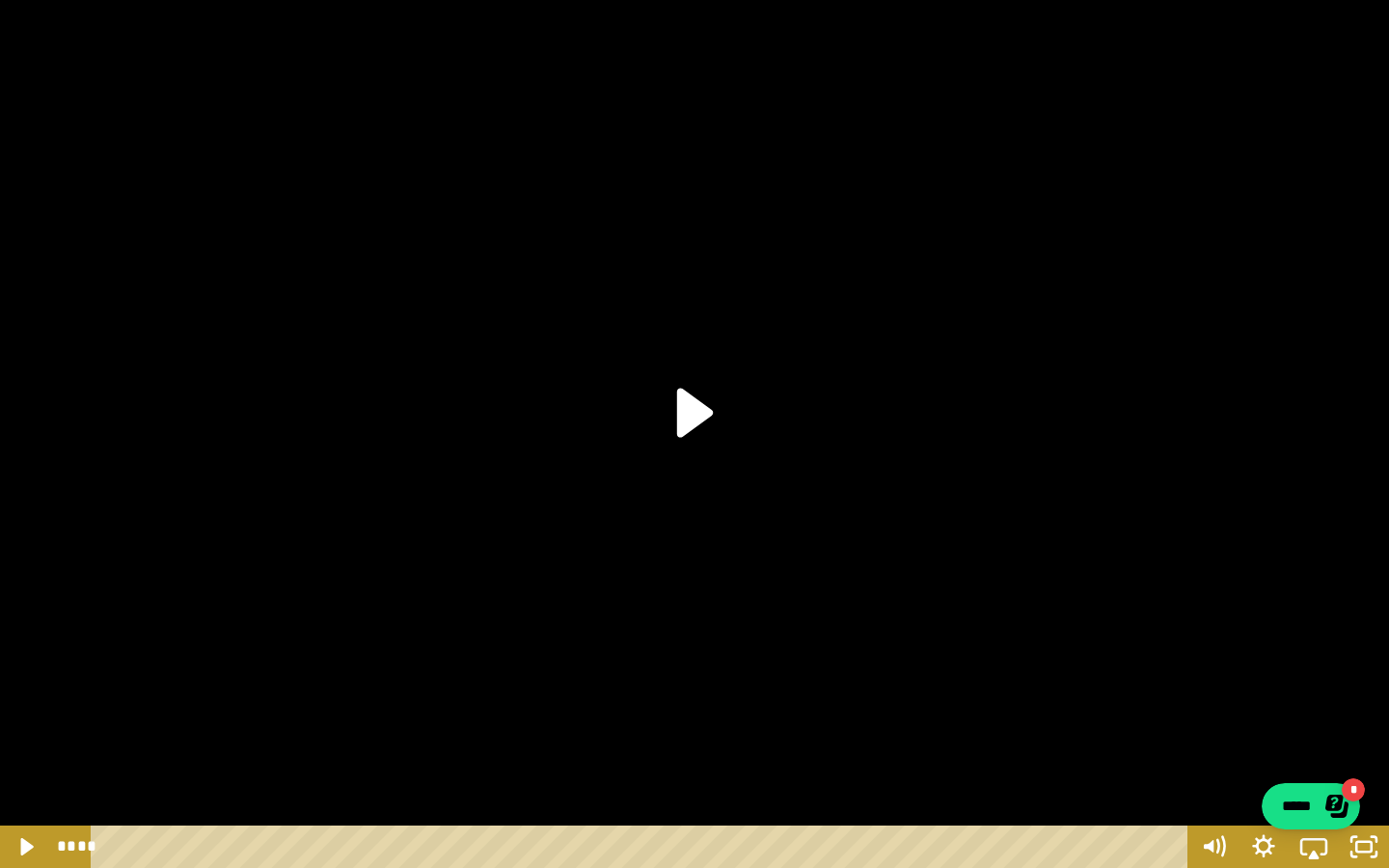 click at bounding box center [694, 434] 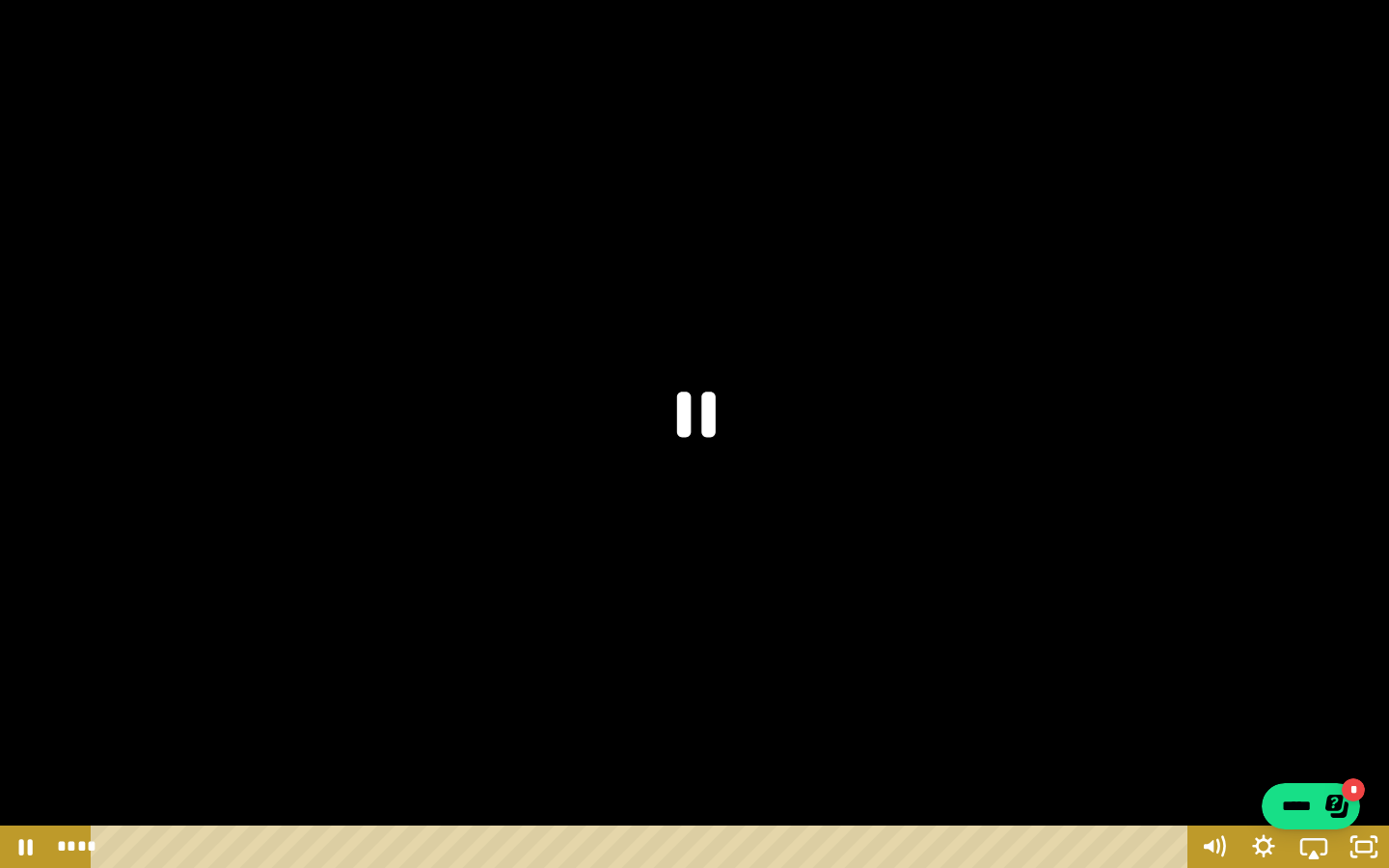 click 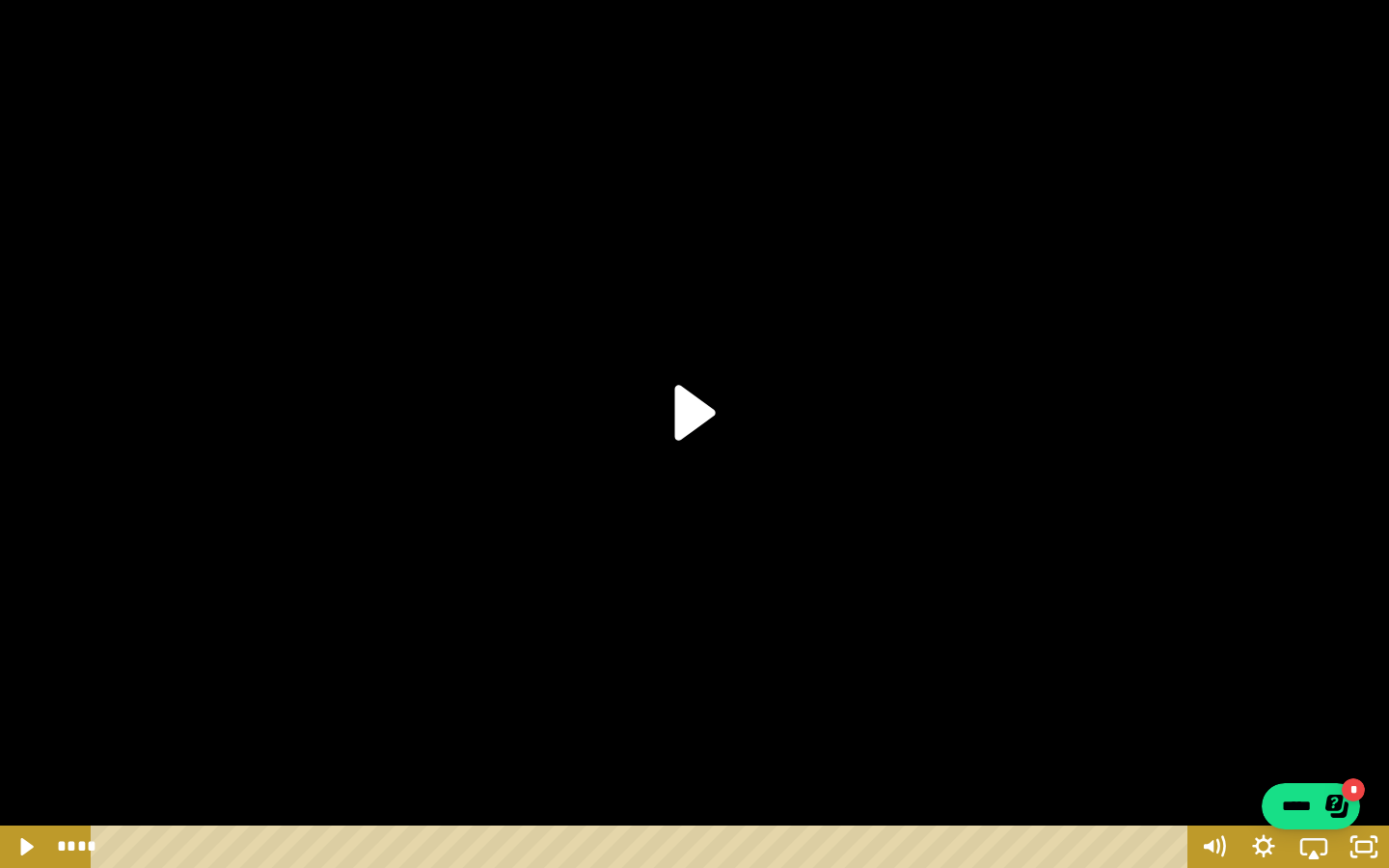 click 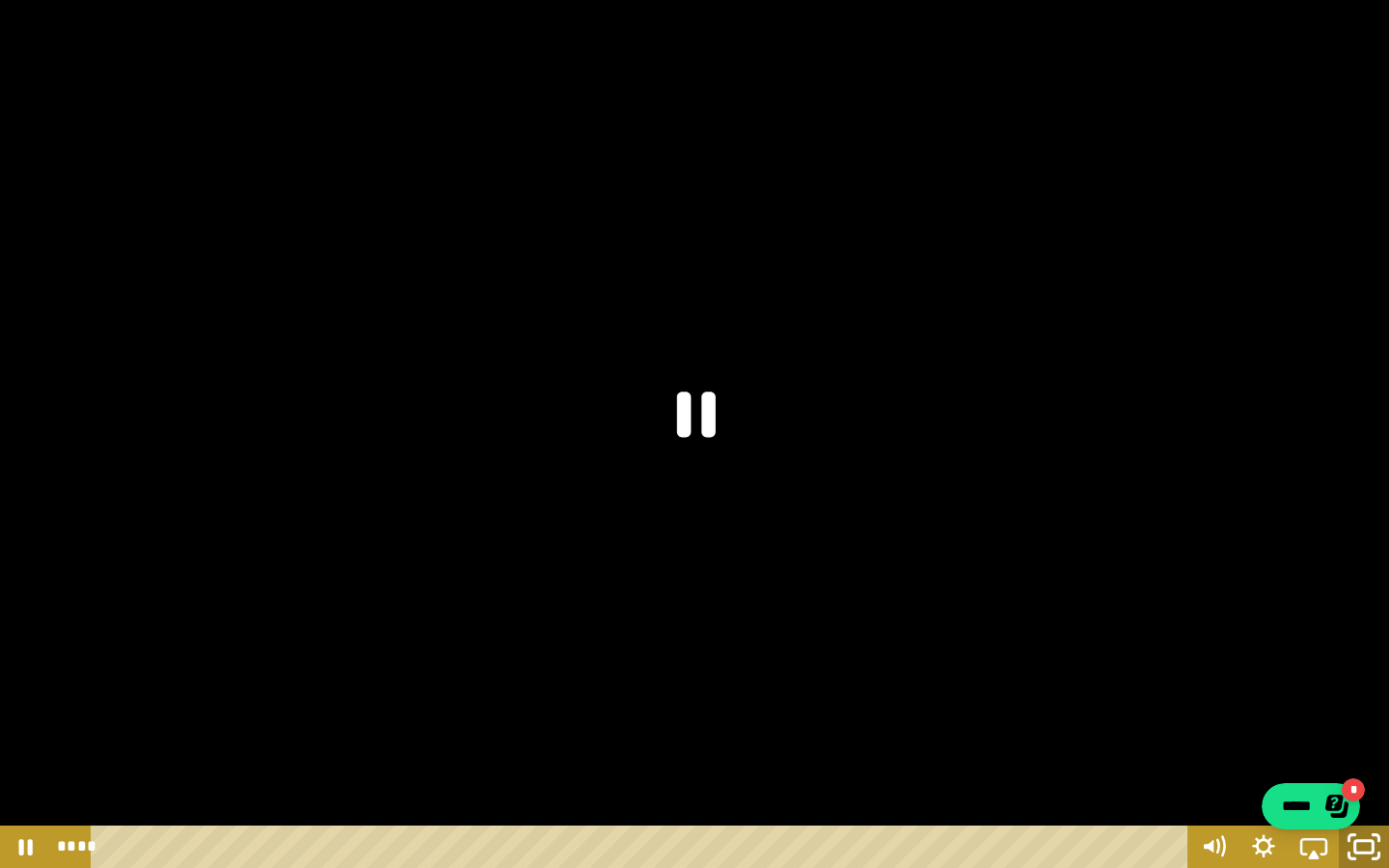 click 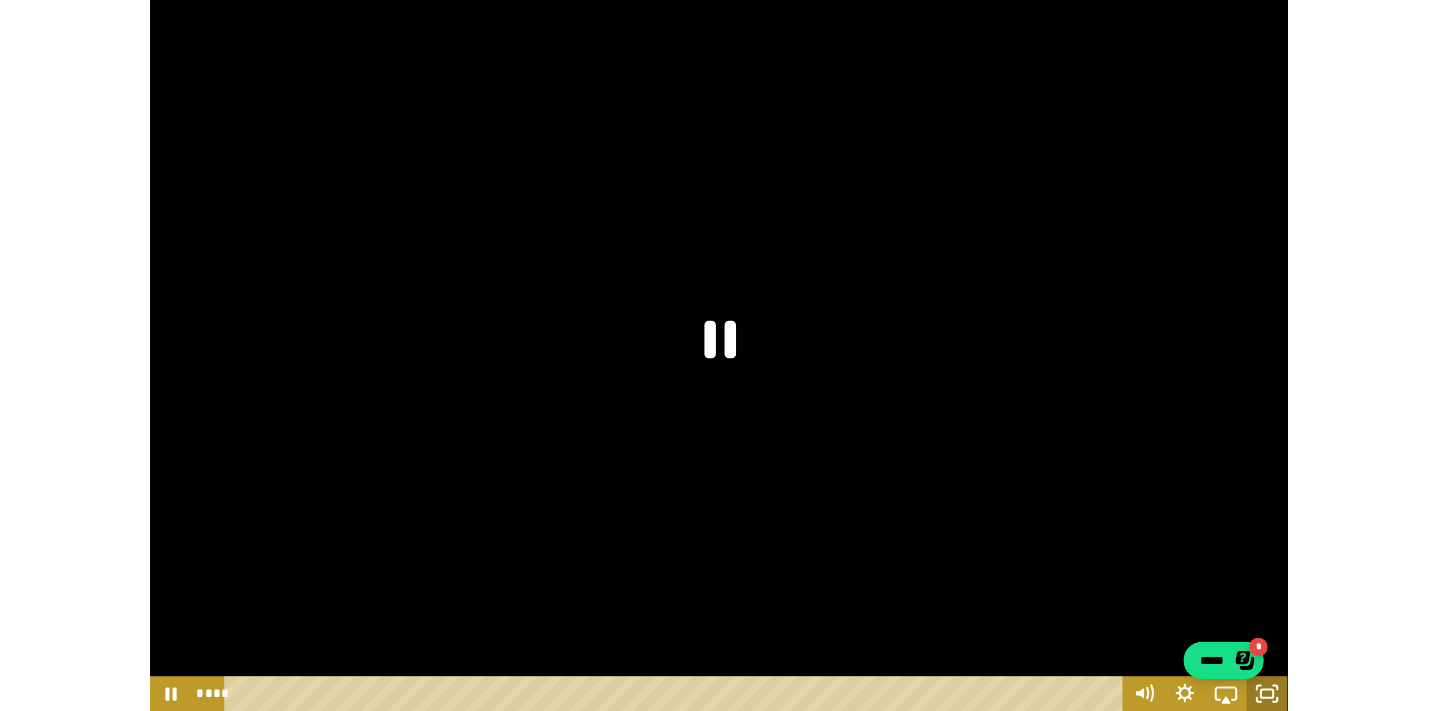 scroll, scrollTop: 1082, scrollLeft: 0, axis: vertical 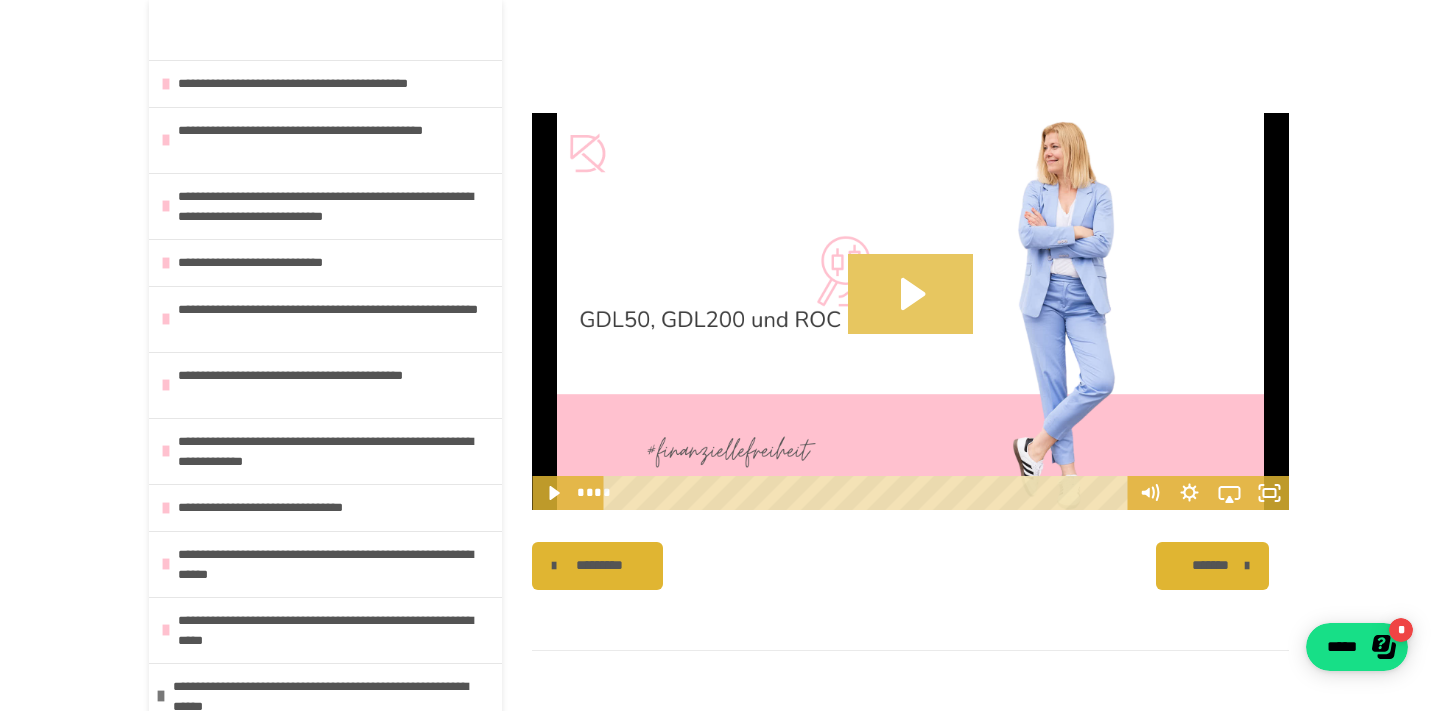 click 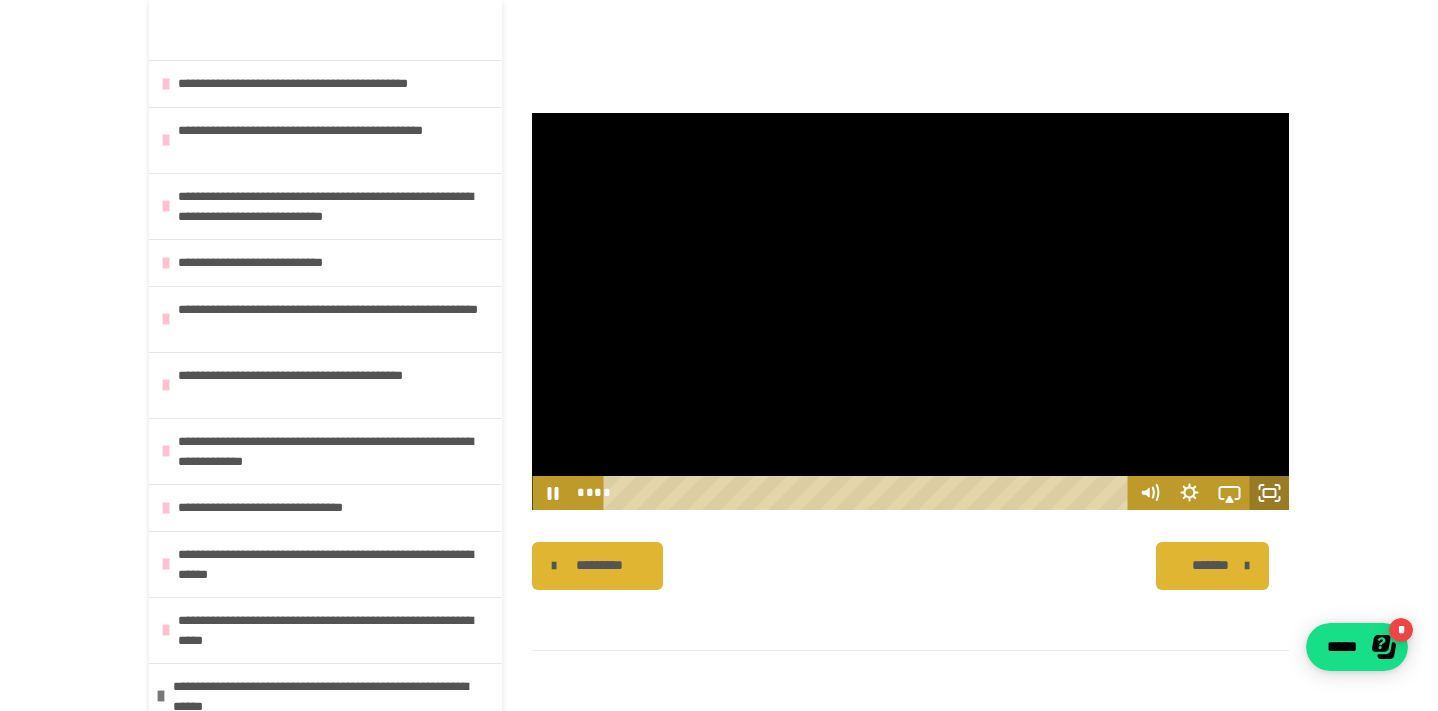 click 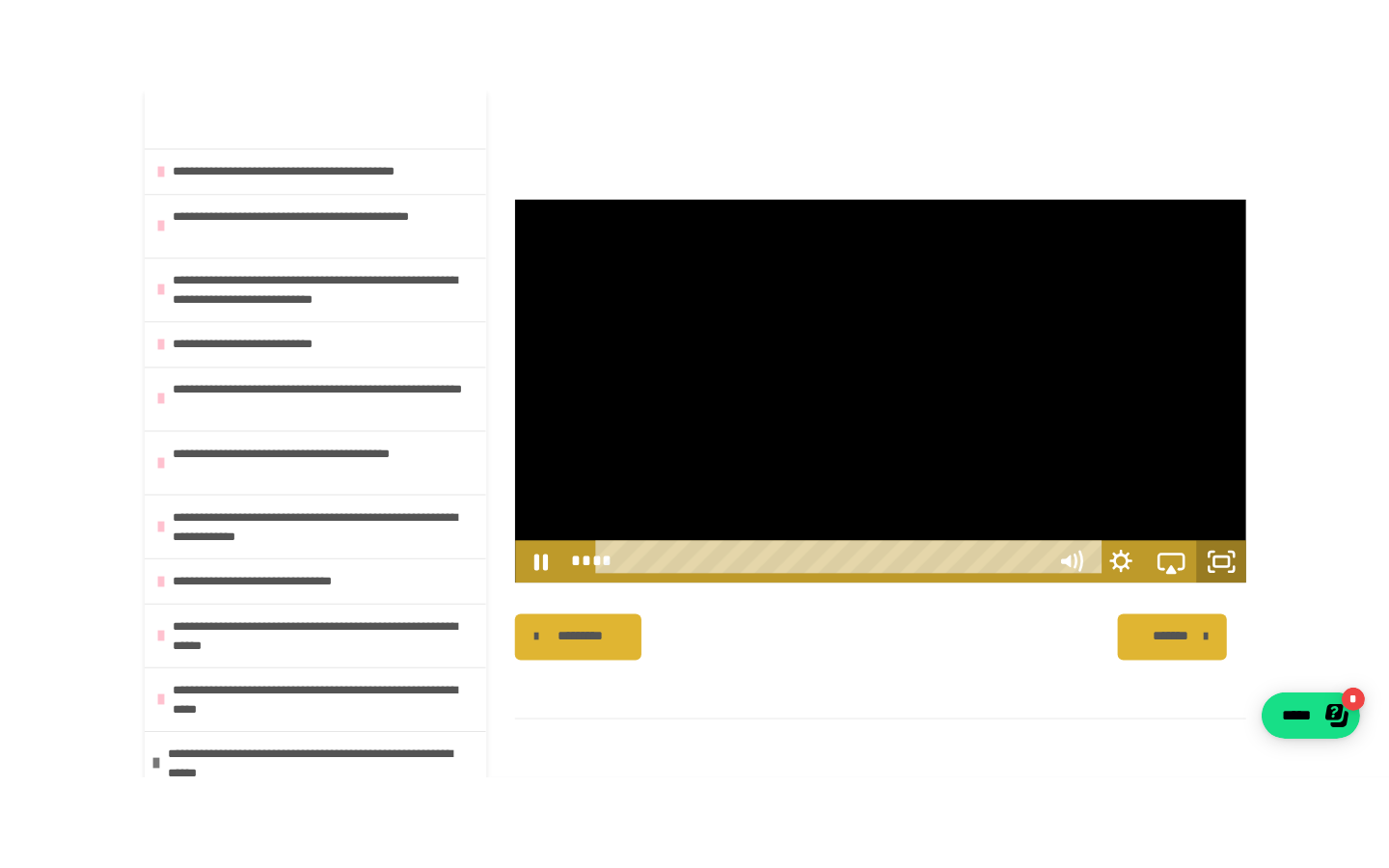 scroll, scrollTop: 972, scrollLeft: 0, axis: vertical 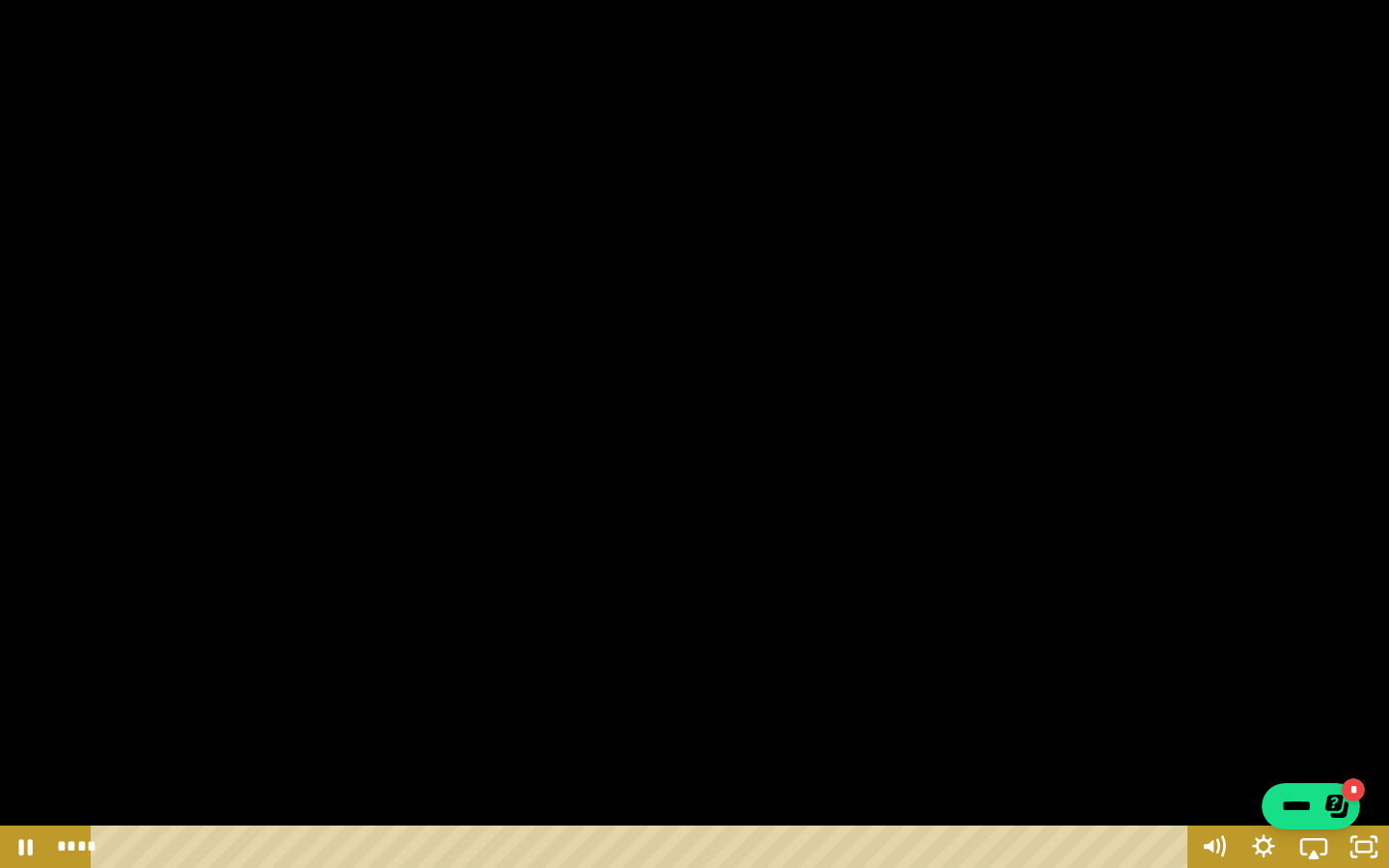 click at bounding box center [642, 847] 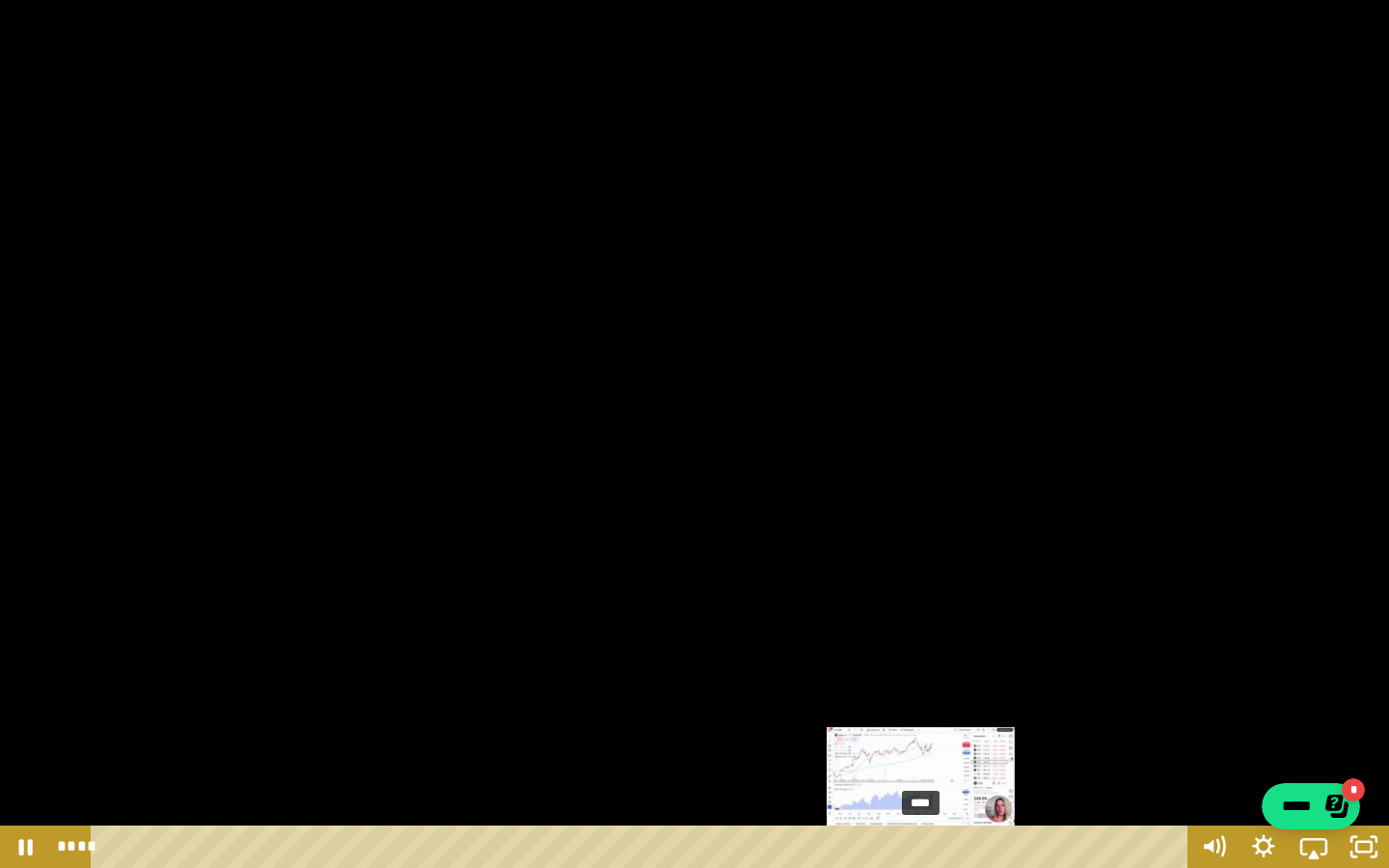 click on "****" at bounding box center [642, 847] 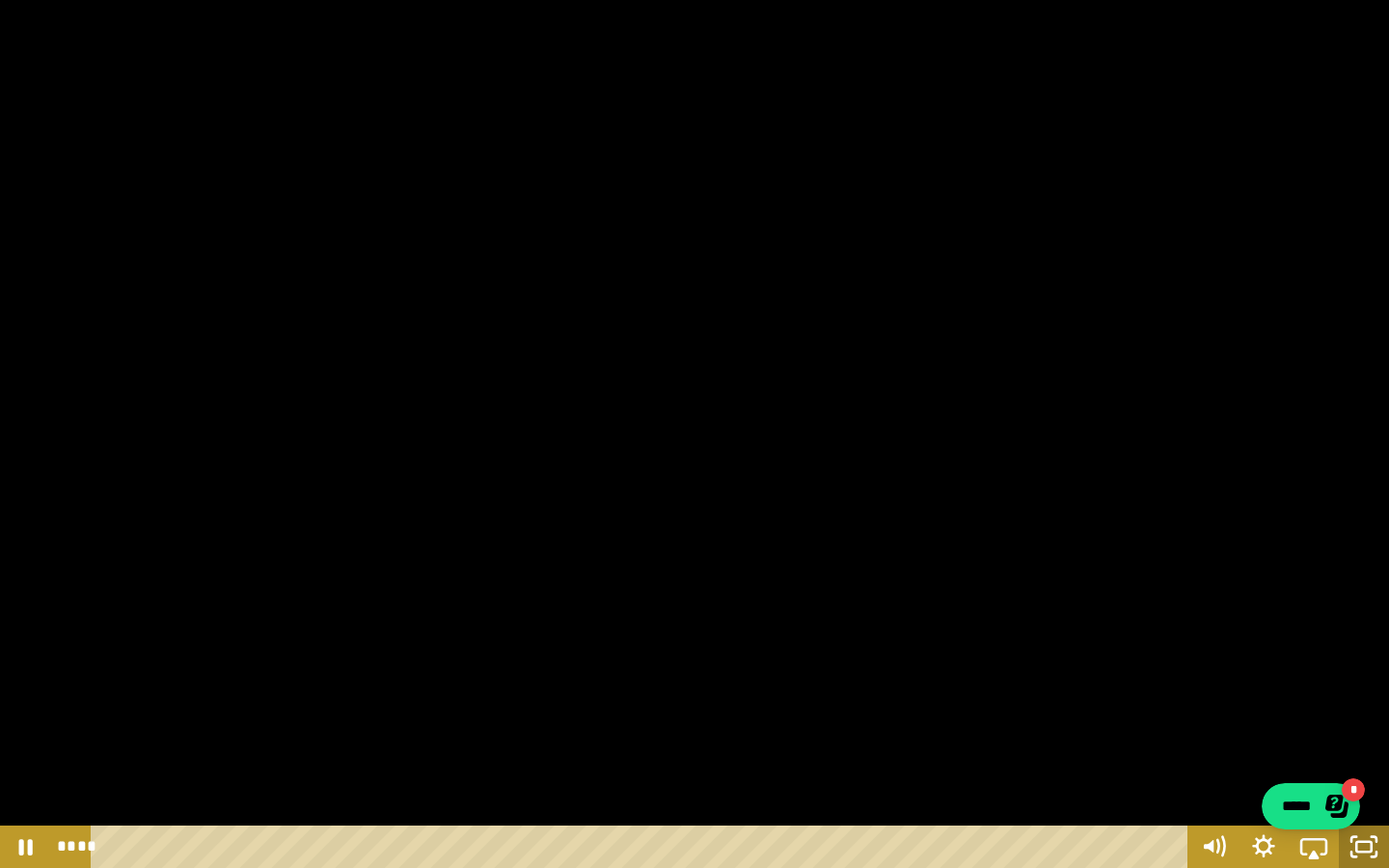 click 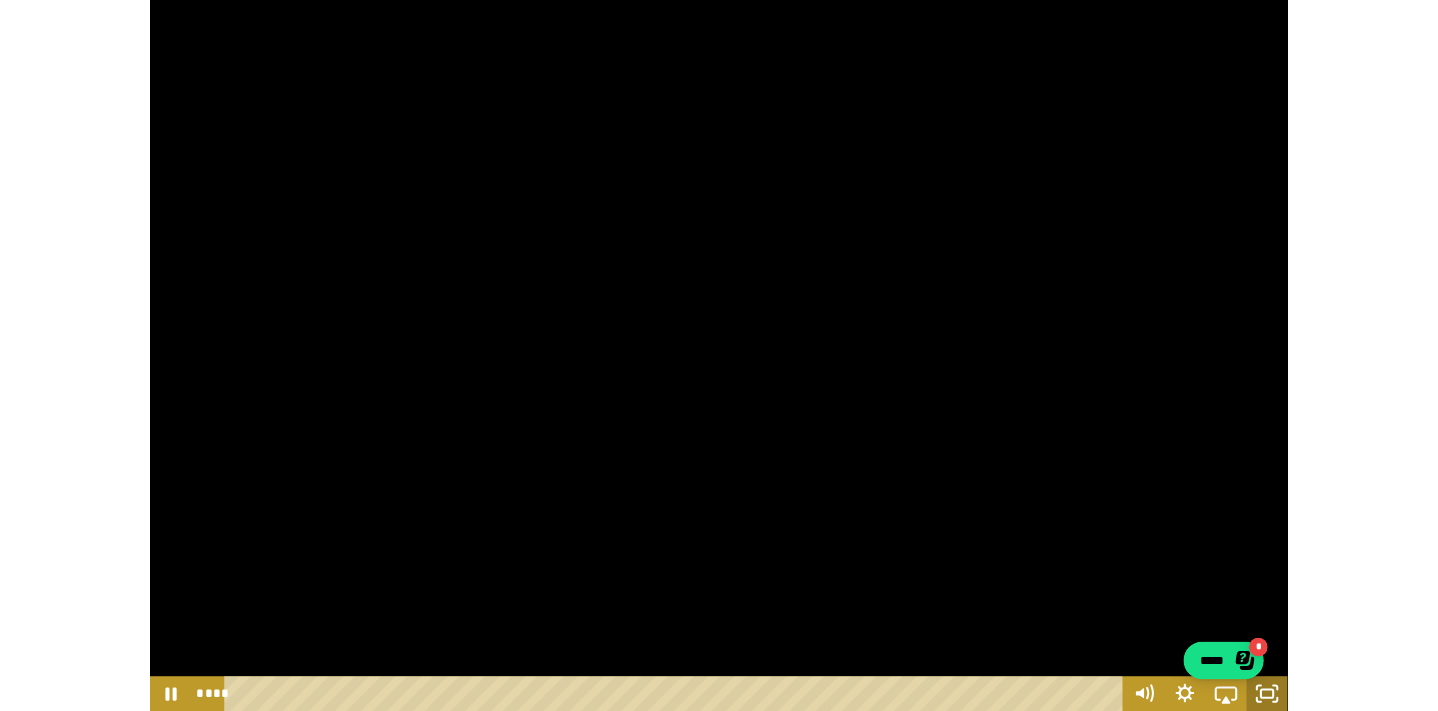 scroll, scrollTop: 1094, scrollLeft: 0, axis: vertical 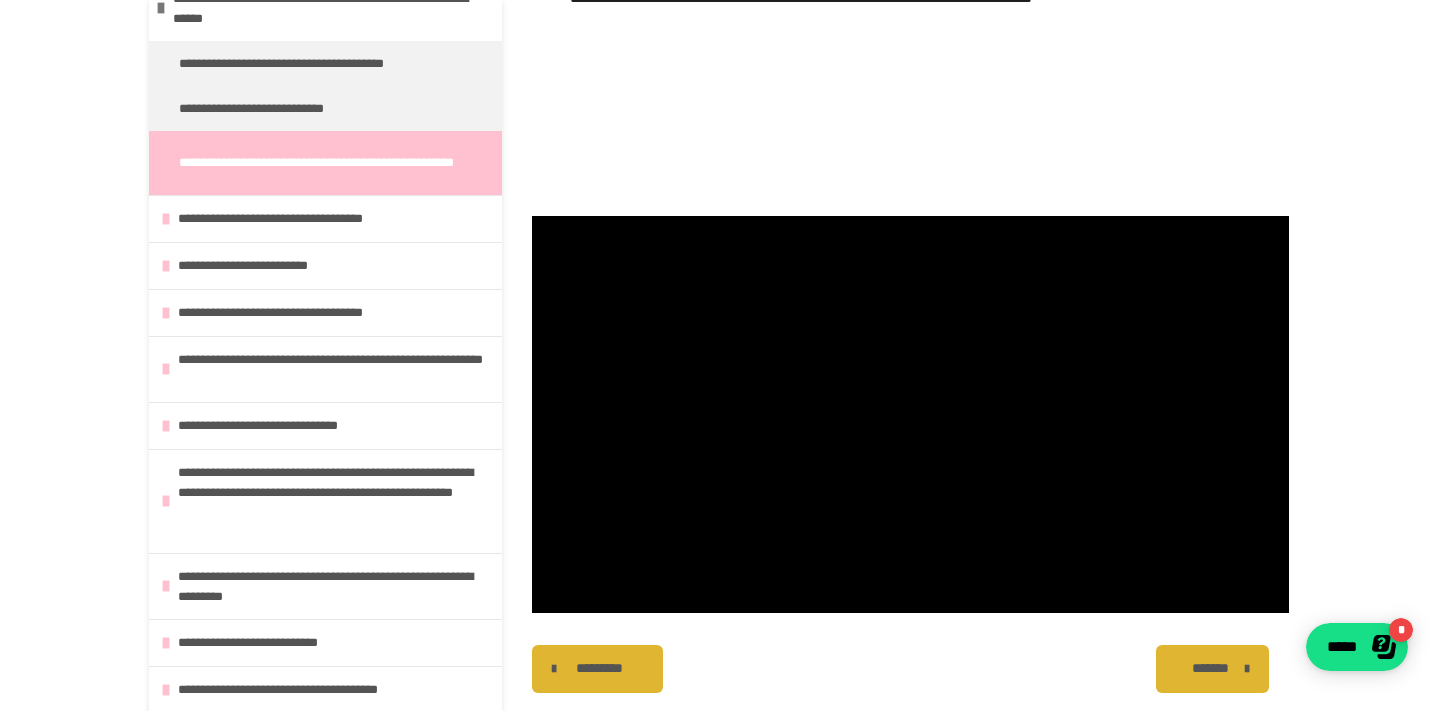 click on "*******" at bounding box center [1210, 668] 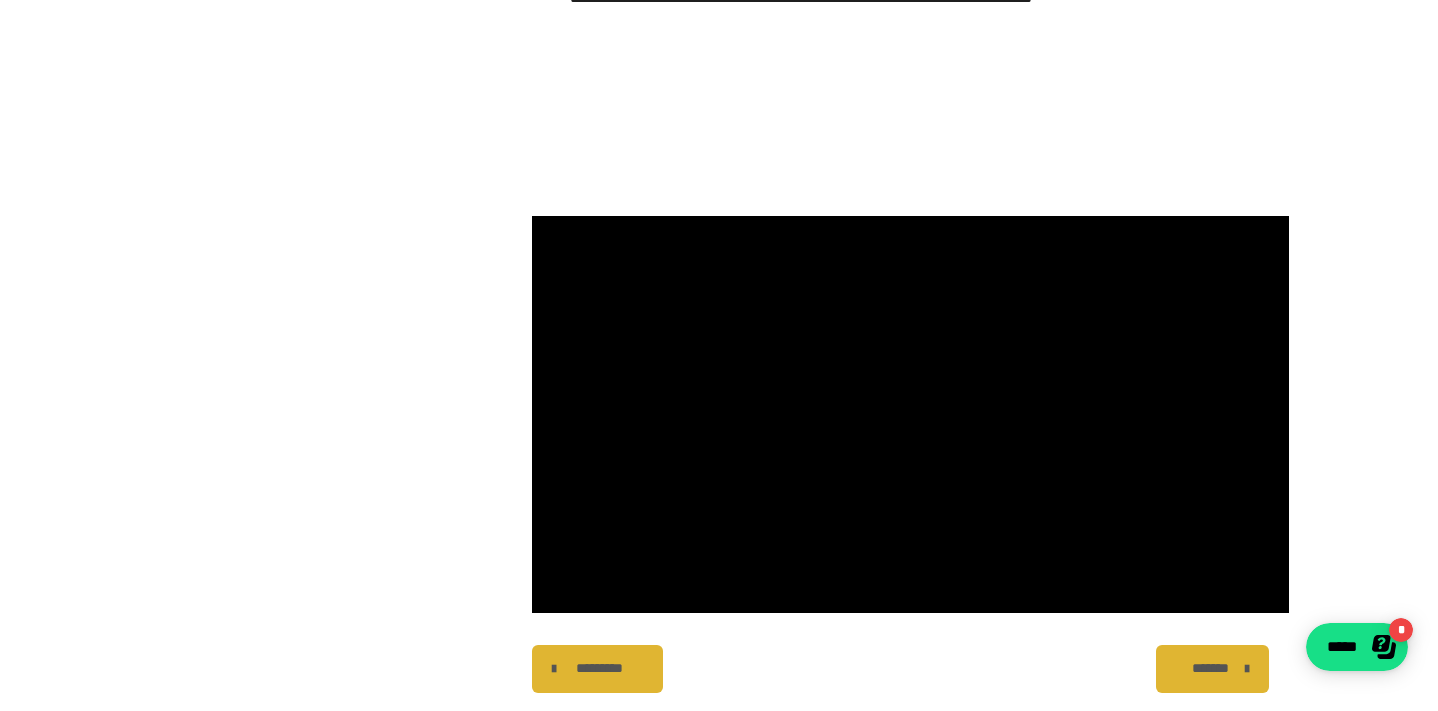 scroll, scrollTop: 0, scrollLeft: 0, axis: both 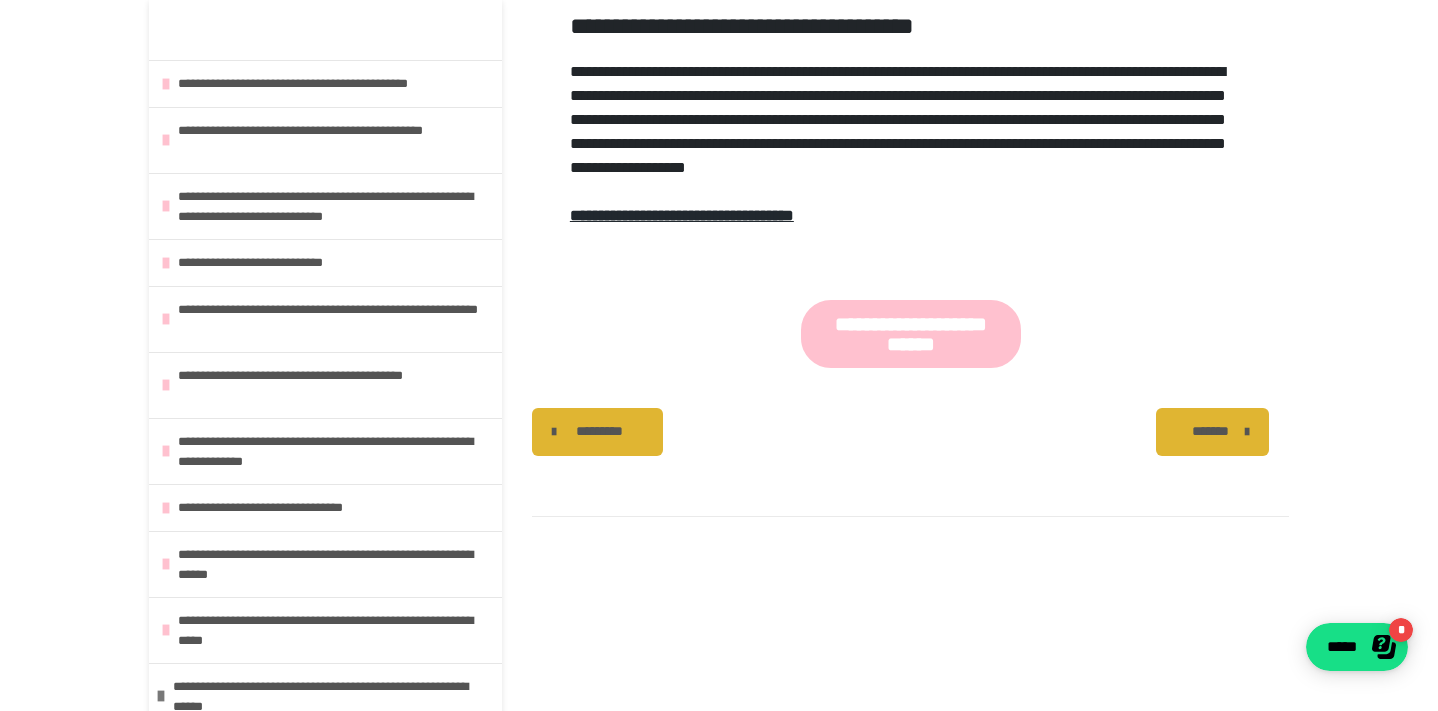 click on "*******" at bounding box center [1210, 431] 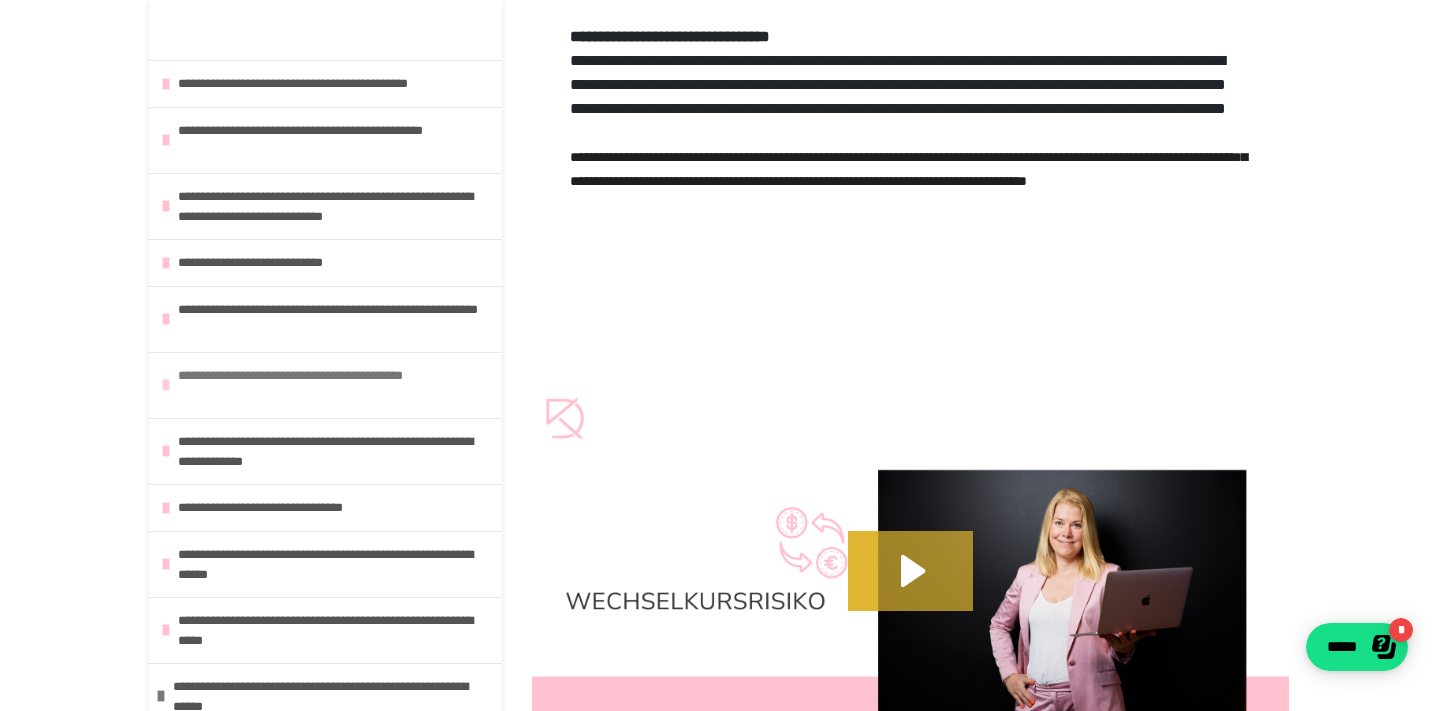 scroll, scrollTop: 837, scrollLeft: 0, axis: vertical 